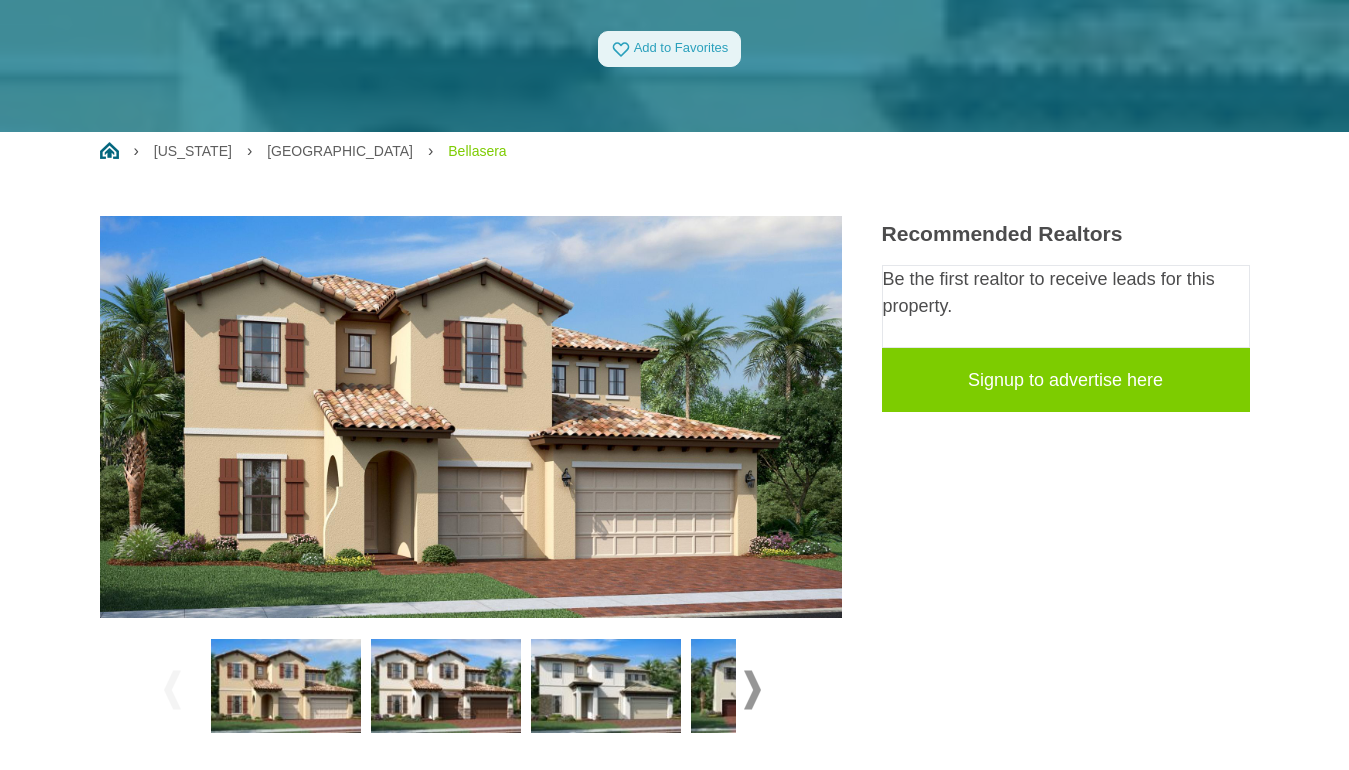 scroll, scrollTop: 0, scrollLeft: 0, axis: both 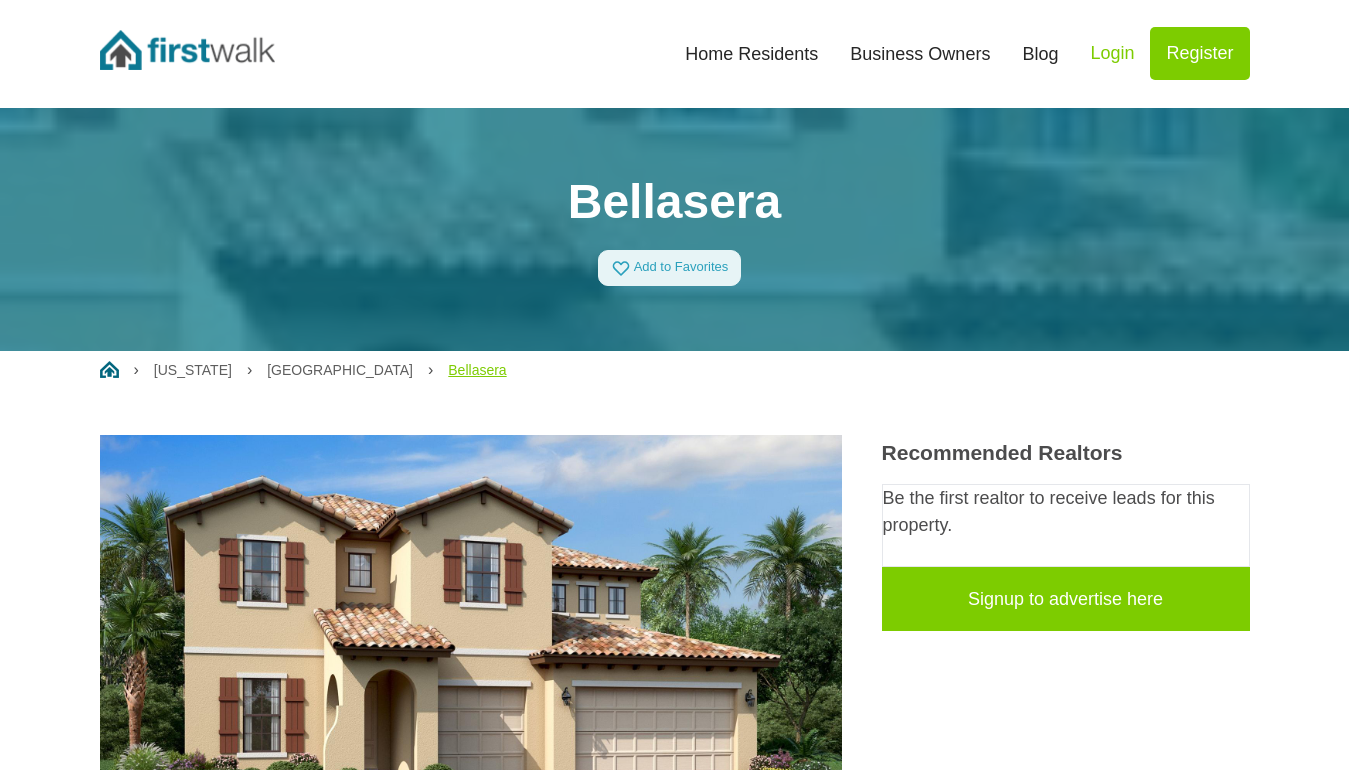 click on "Bellasera" at bounding box center [477, 370] 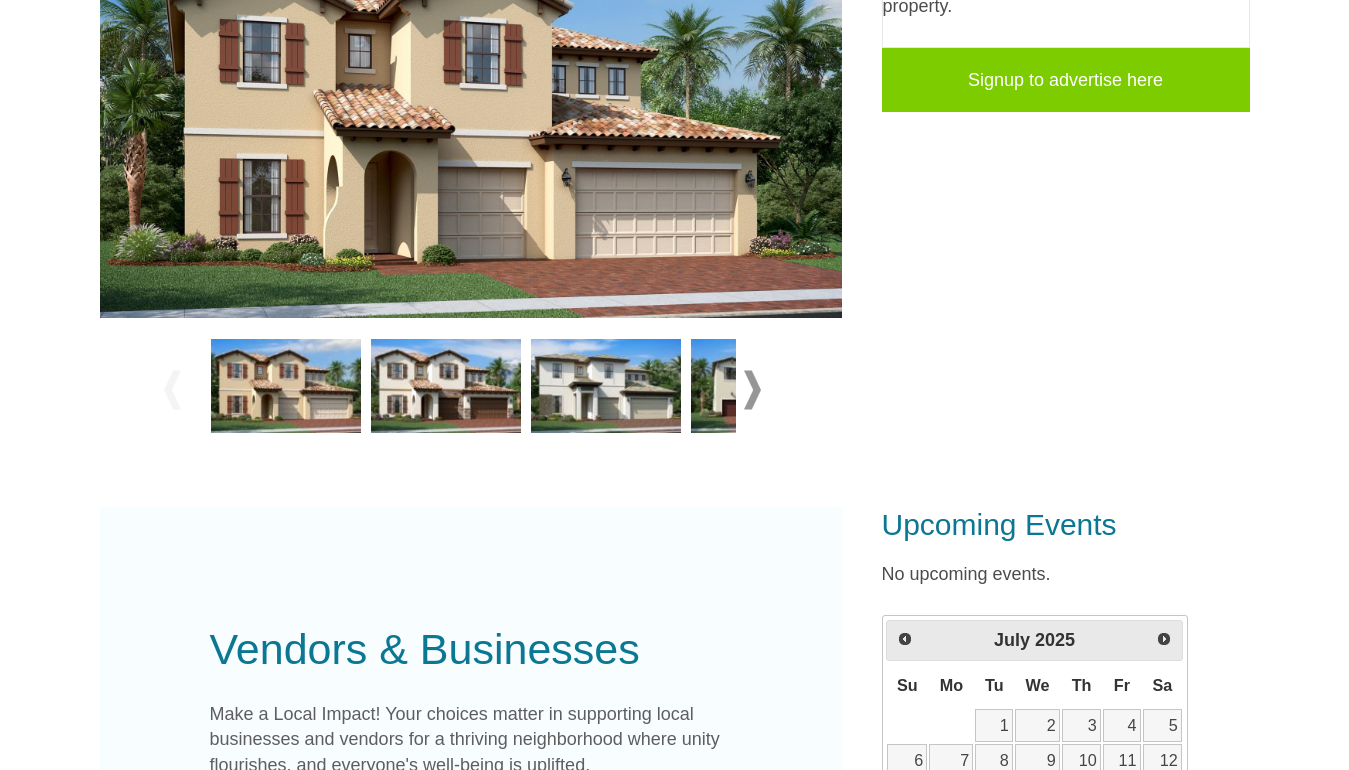 scroll, scrollTop: 521, scrollLeft: 0, axis: vertical 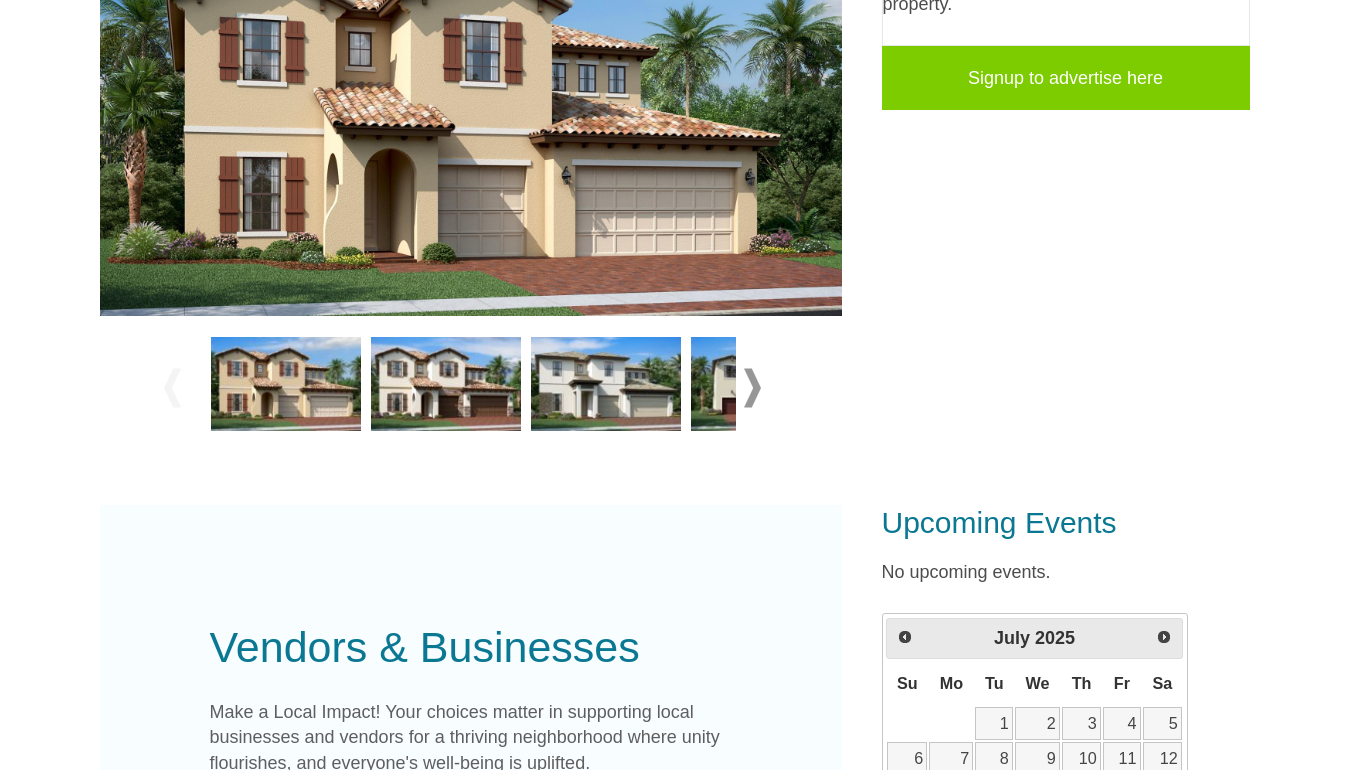 click at bounding box center (752, 388) 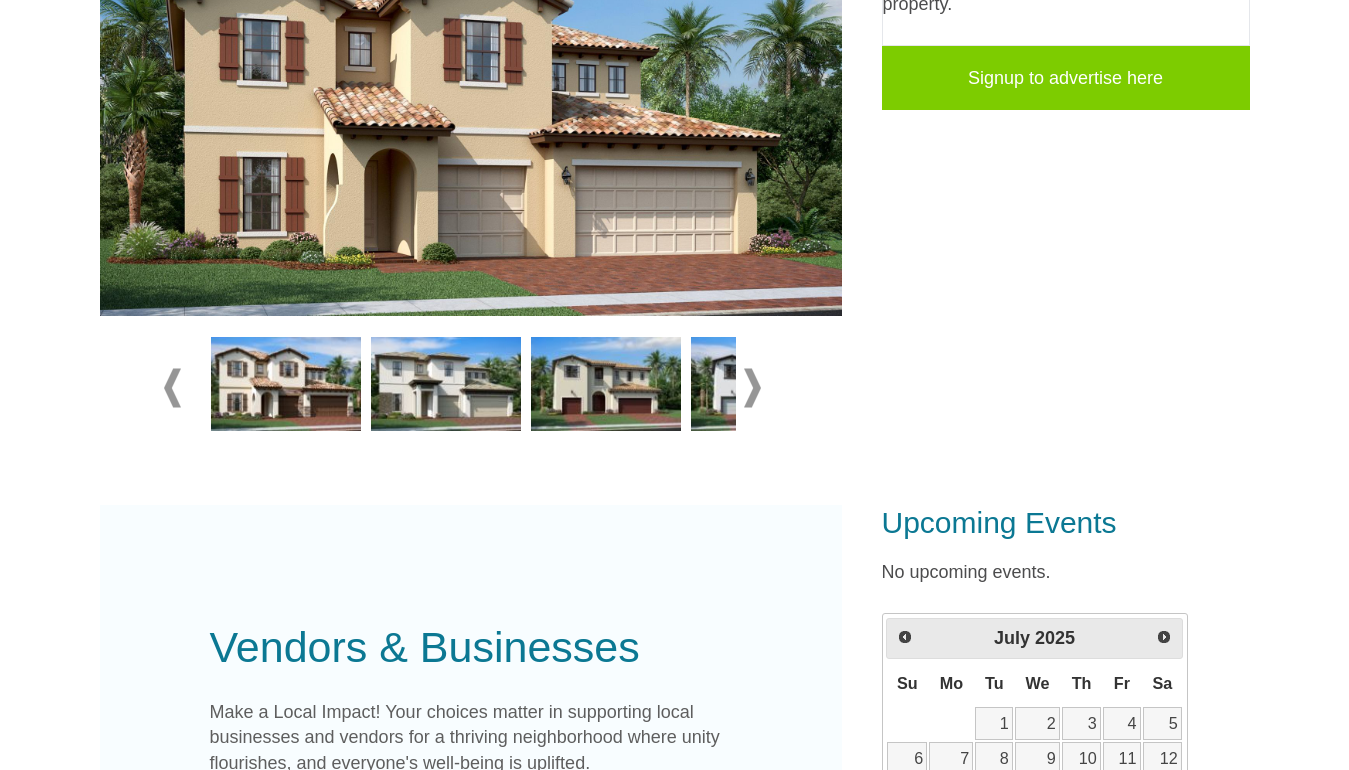 click at bounding box center (606, 384) 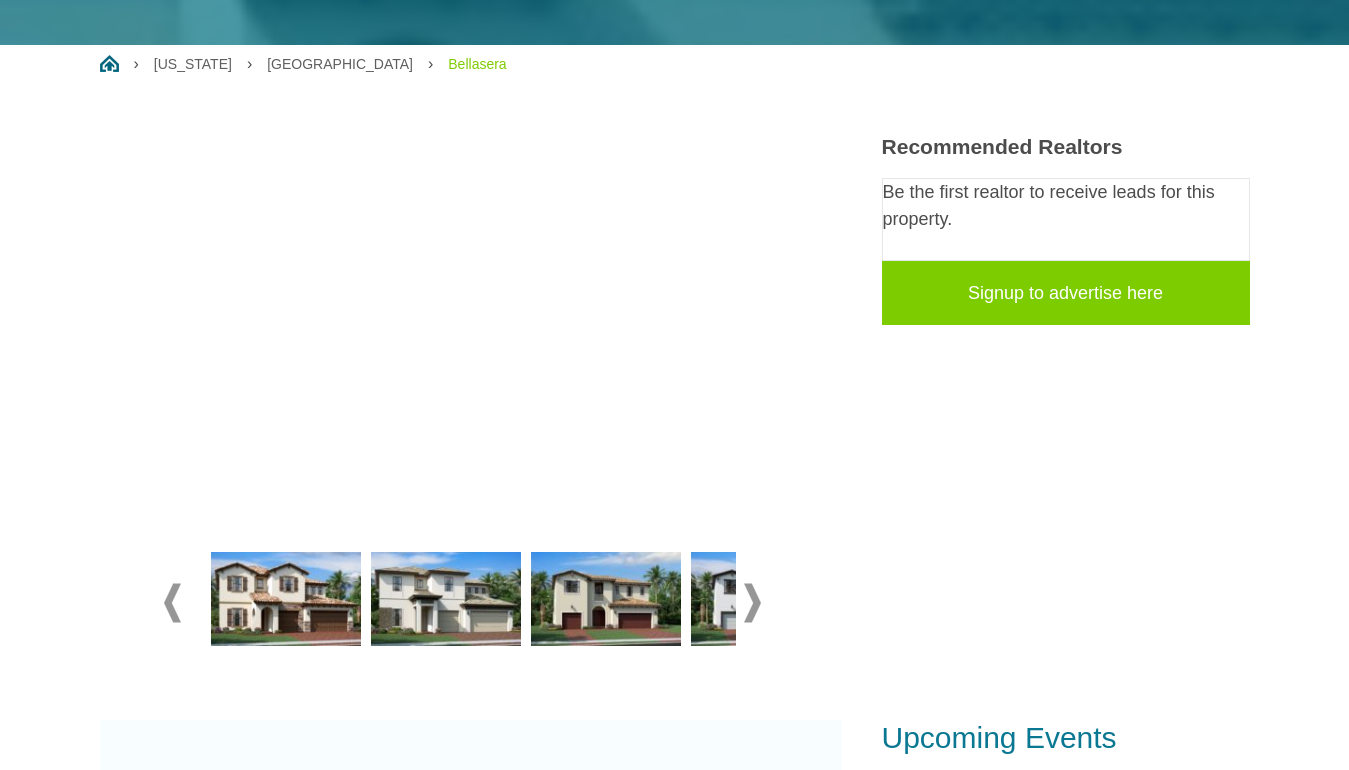 scroll, scrollTop: 288, scrollLeft: 0, axis: vertical 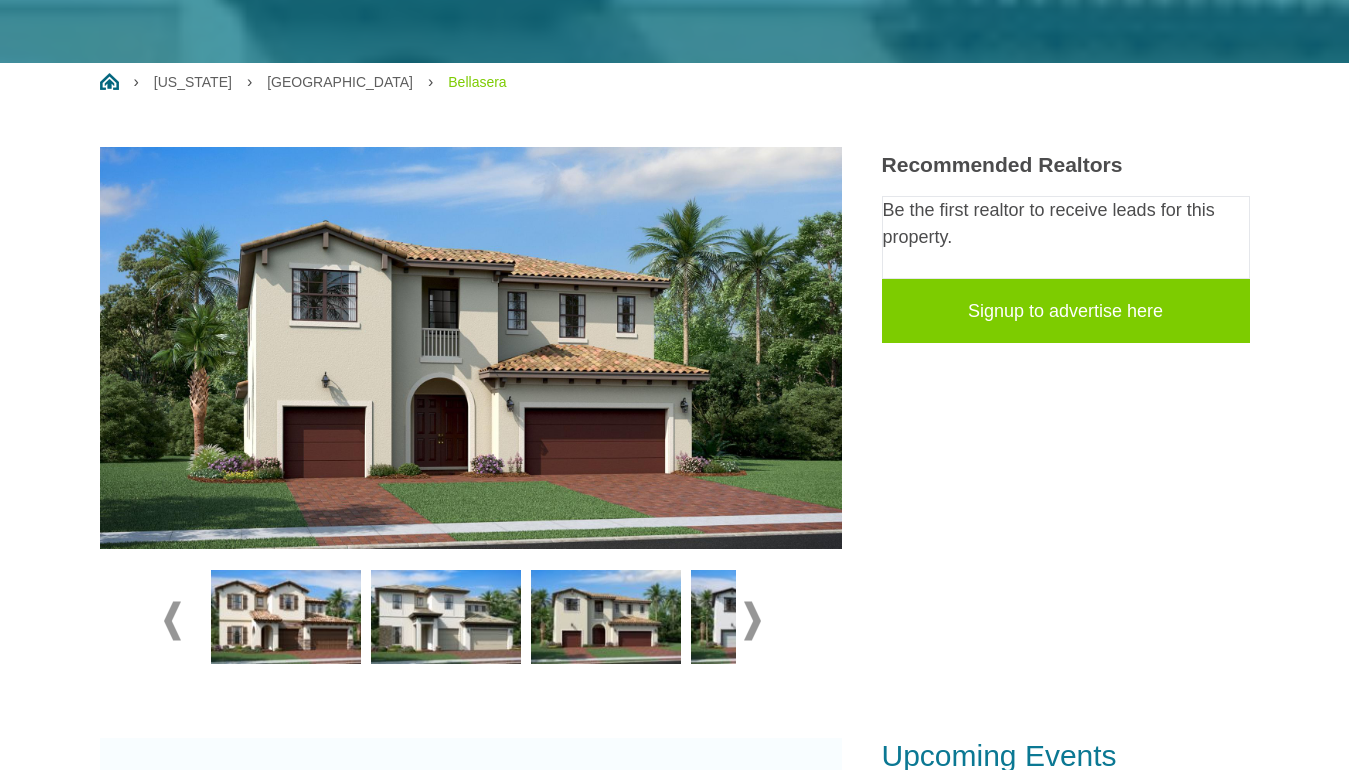 click at bounding box center [752, 621] 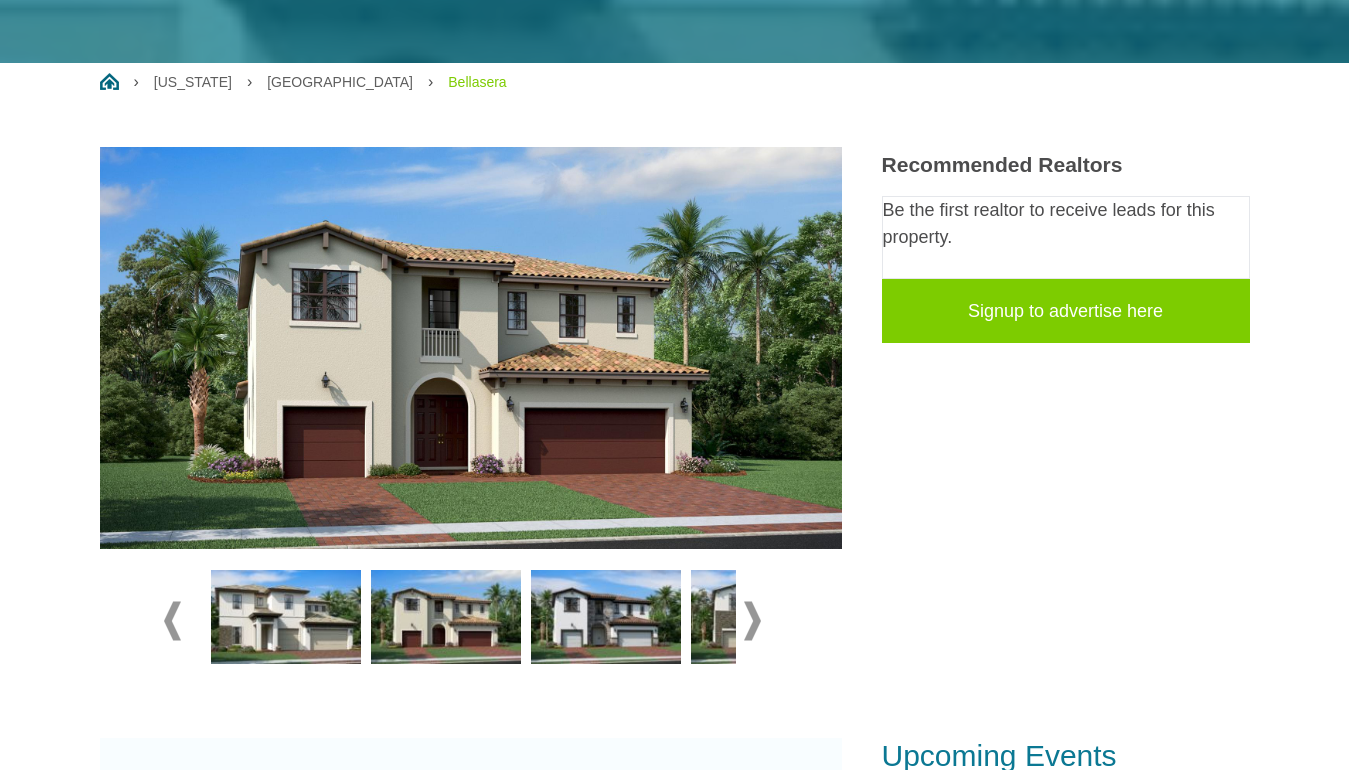 click at bounding box center (752, 621) 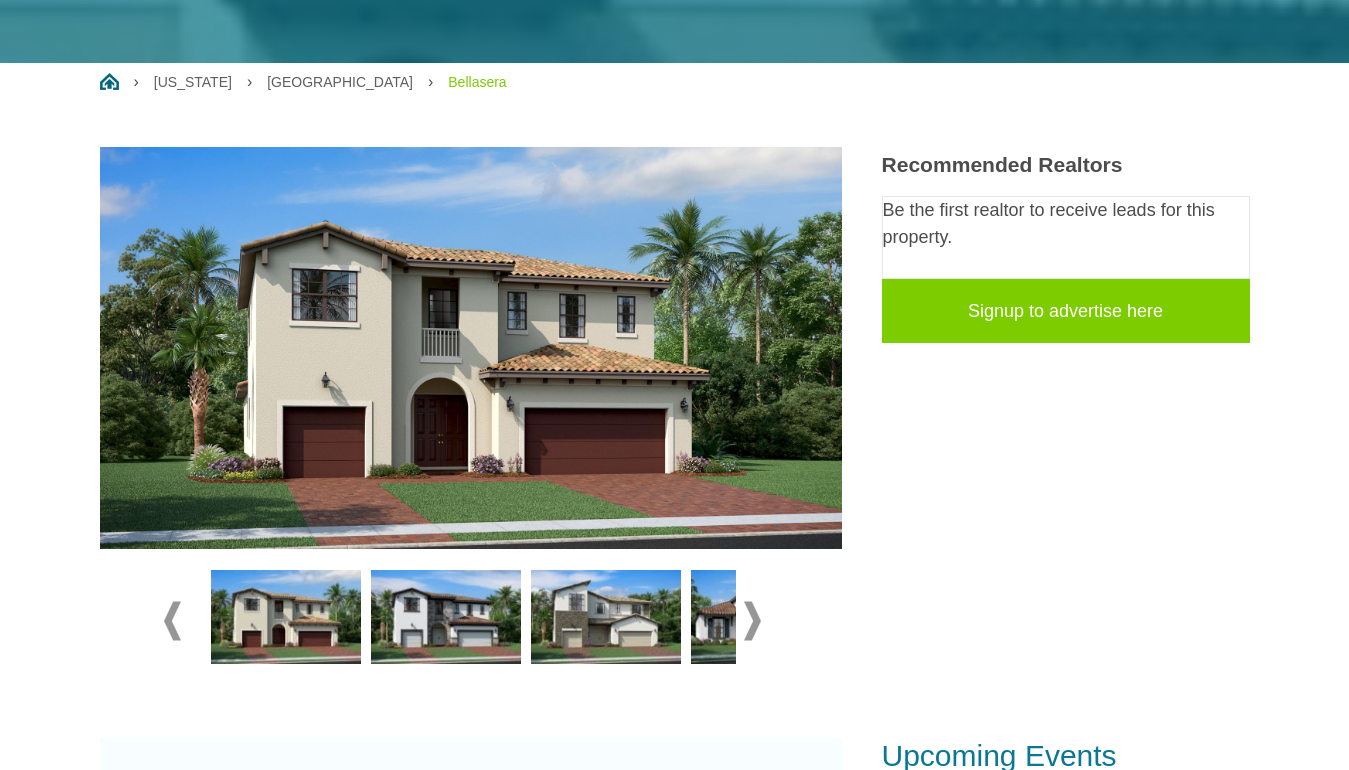 click at bounding box center [752, 621] 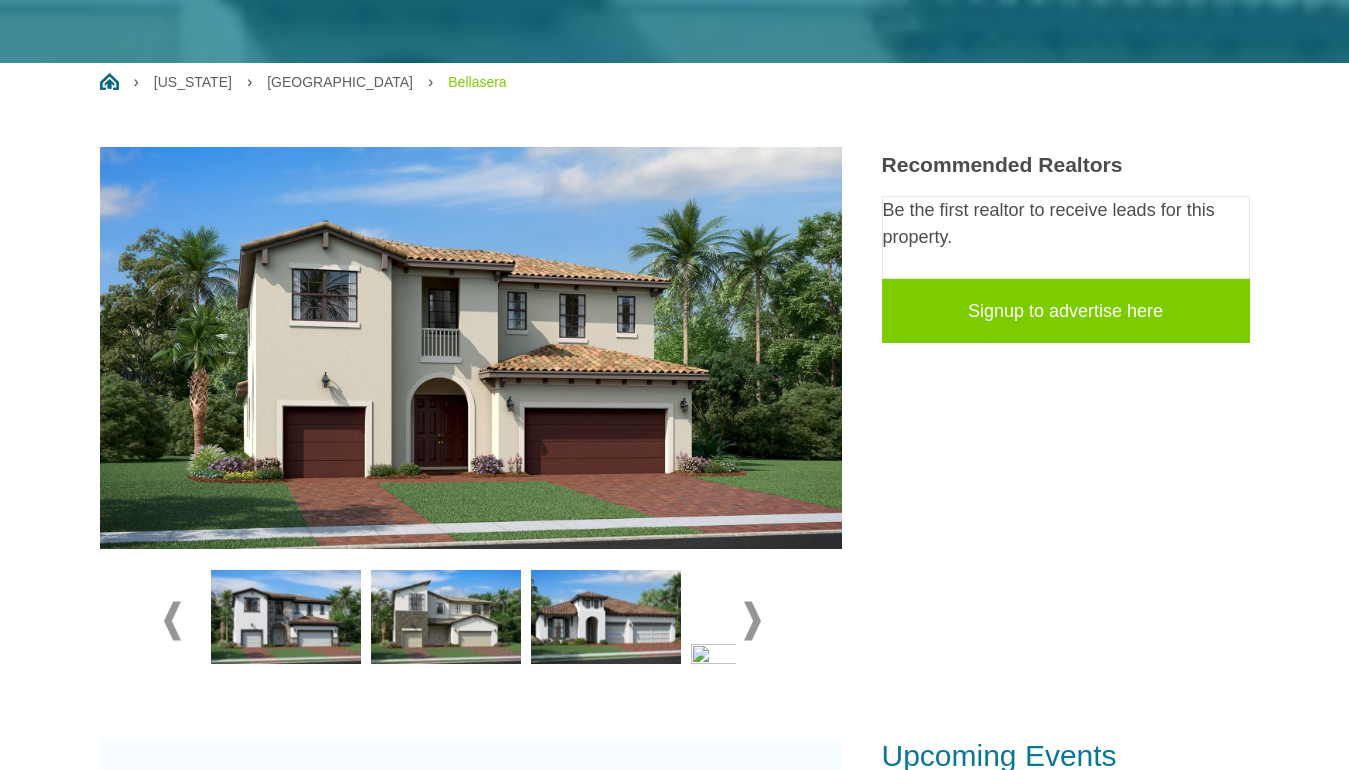 click at bounding box center [752, 621] 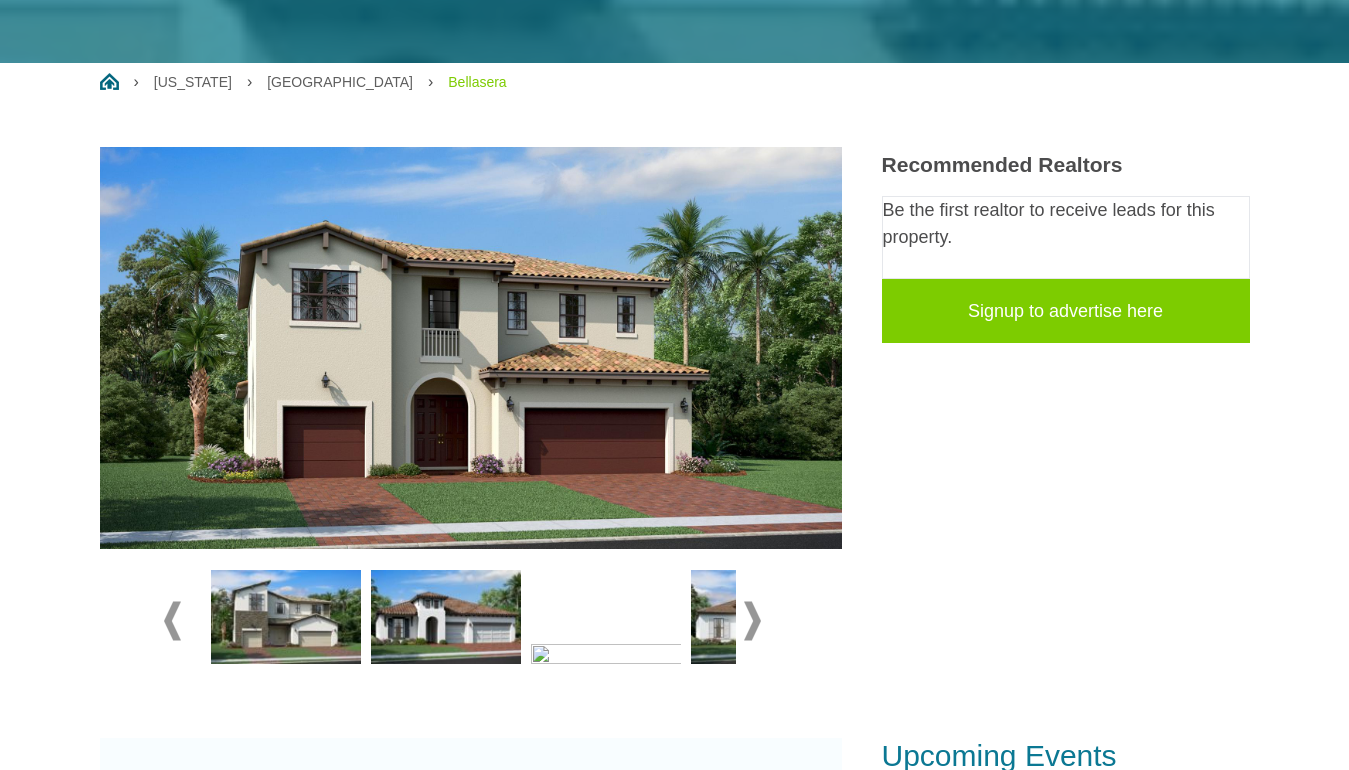 click at bounding box center [446, 617] 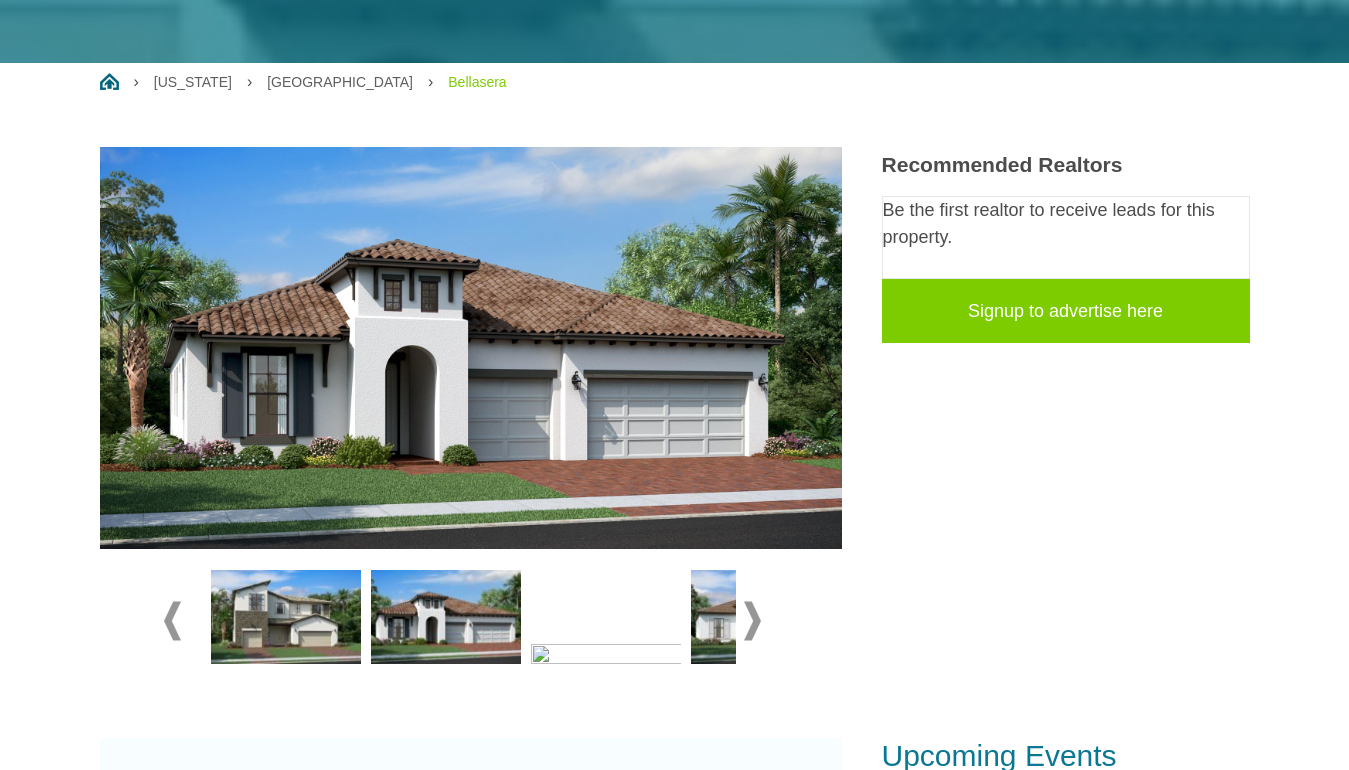 click at bounding box center (766, 617) 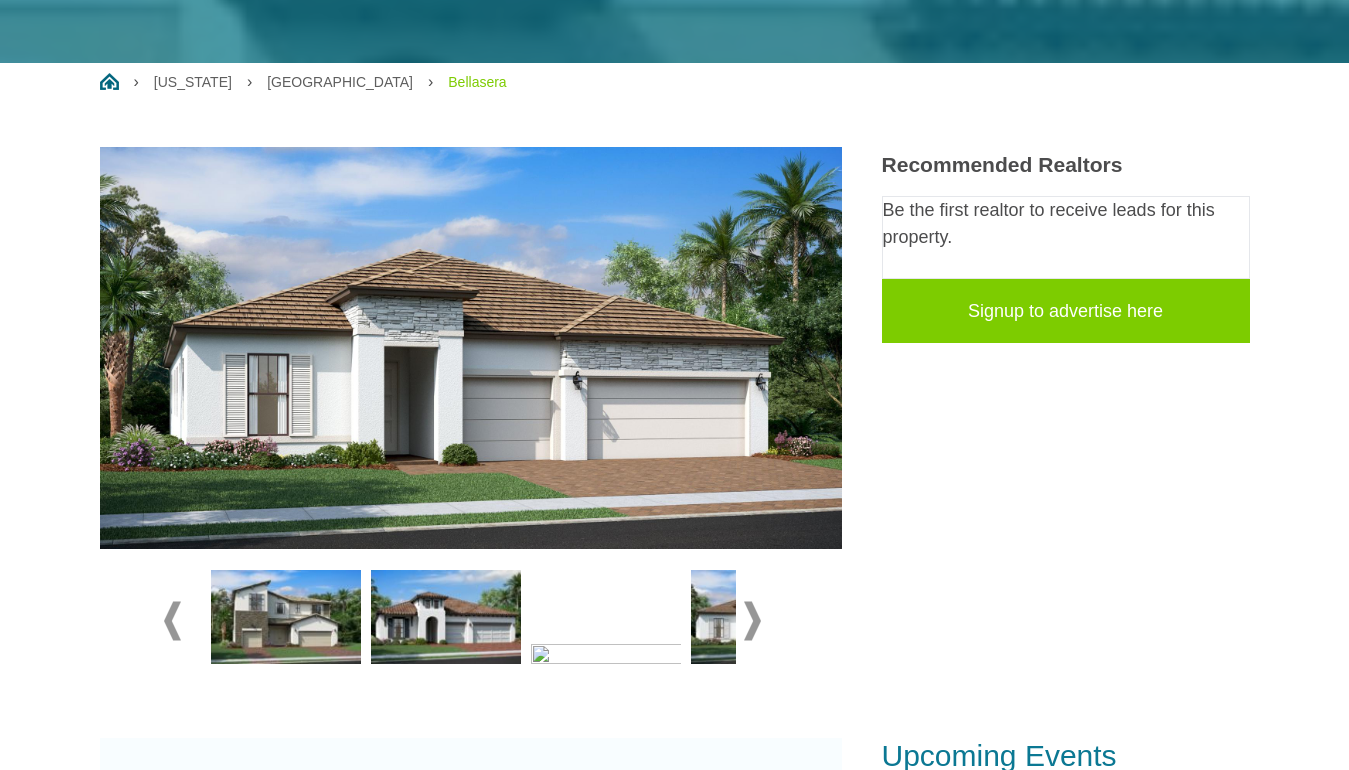 click at bounding box center (3086, 654) 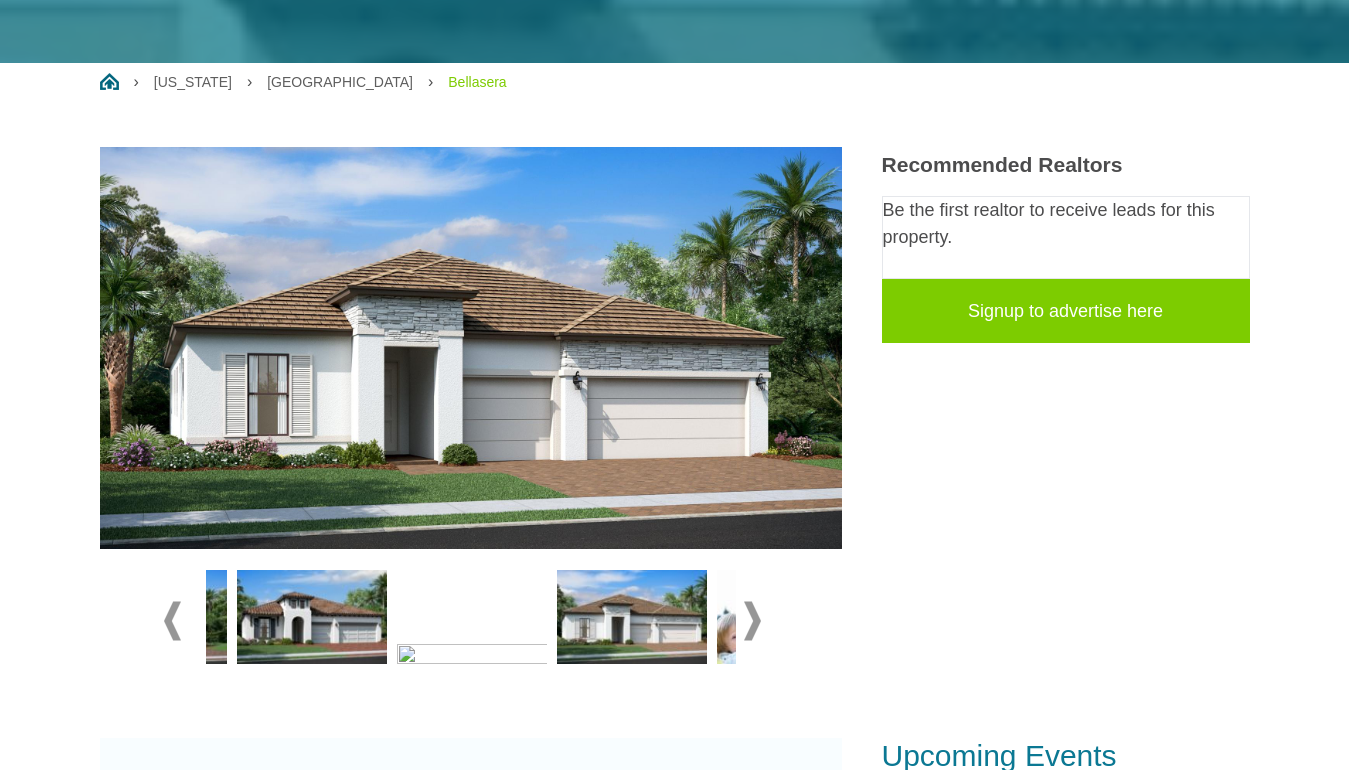 click at bounding box center (752, 621) 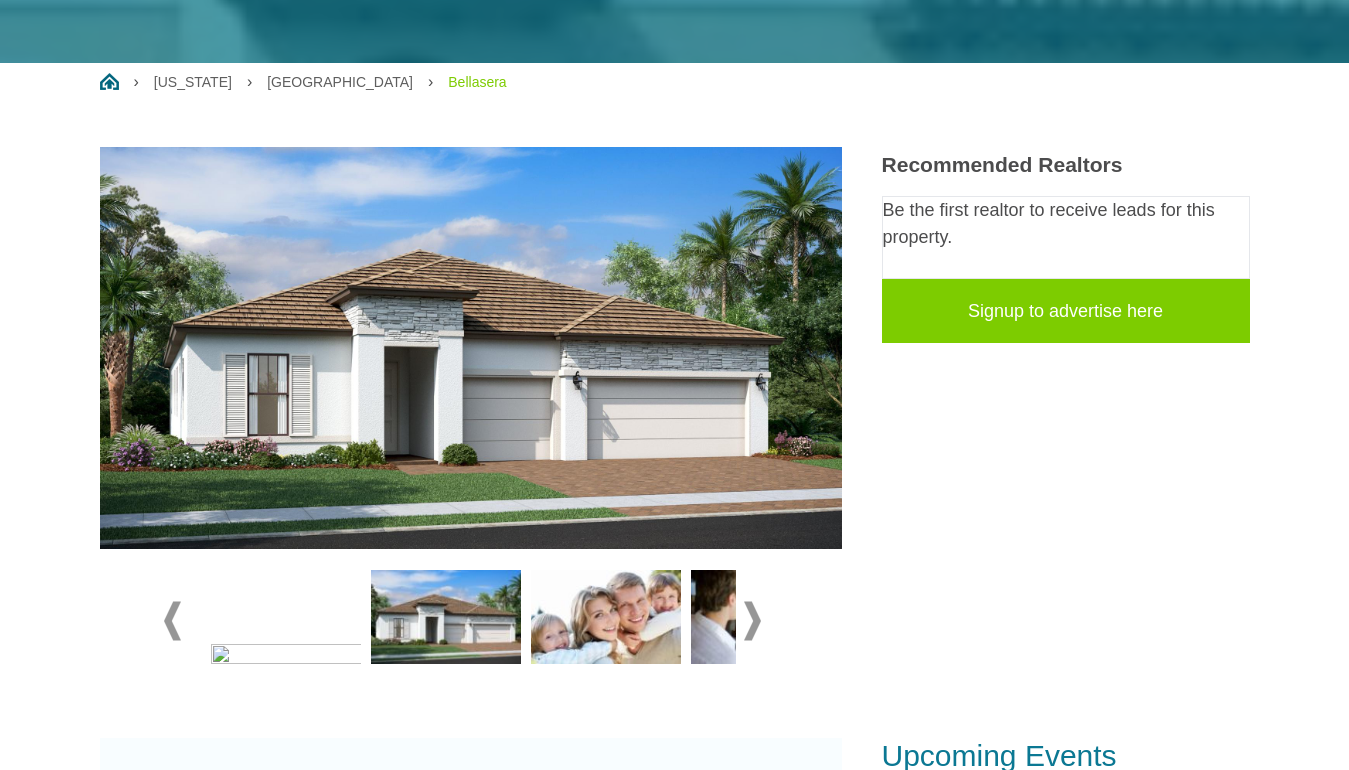 click at bounding box center [752, 621] 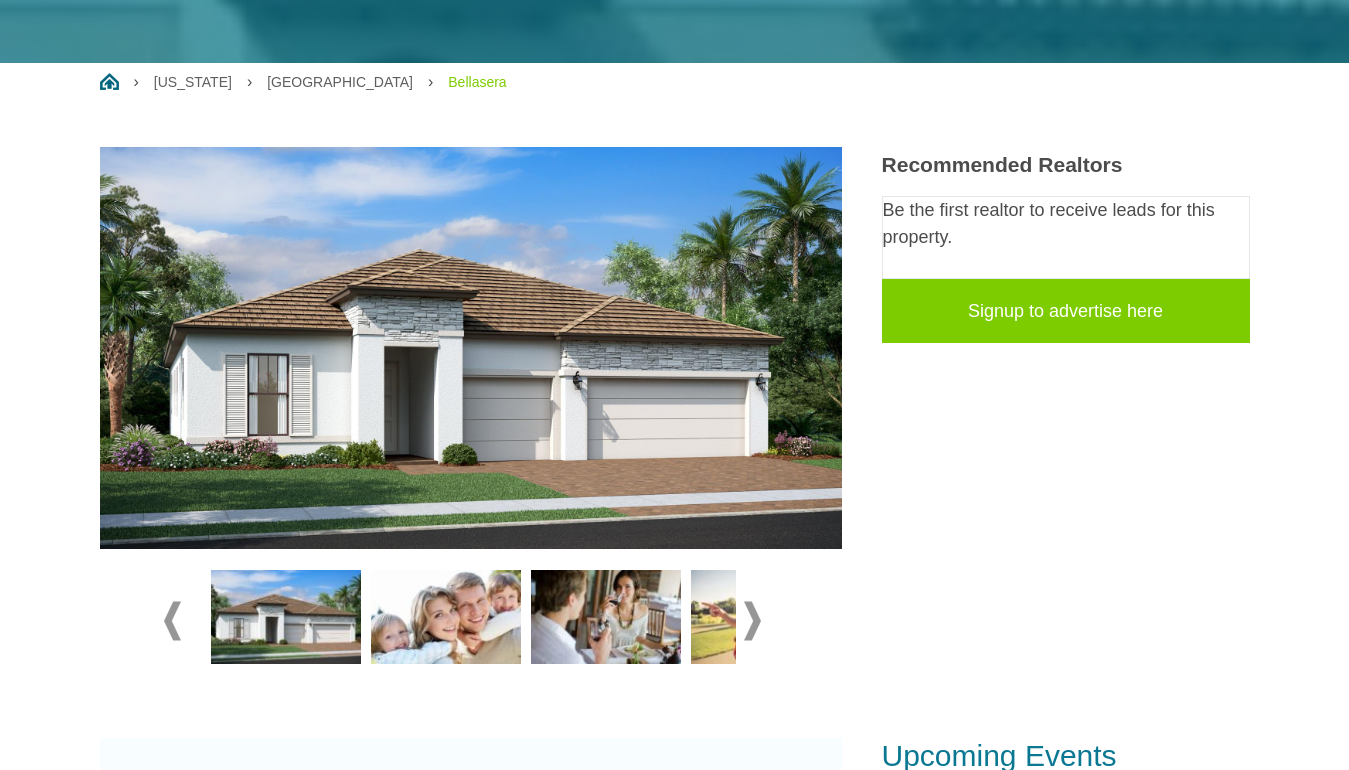 click at bounding box center (471, 621) 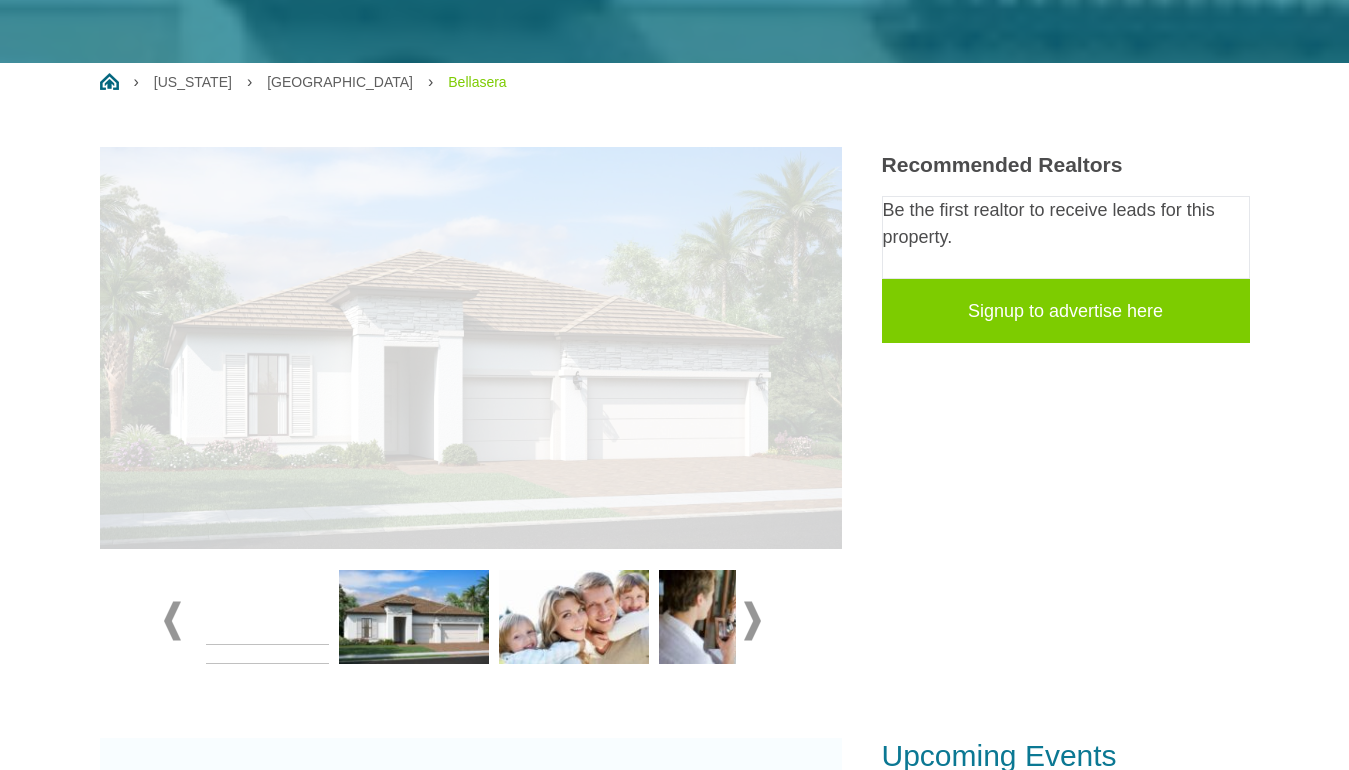 click at bounding box center (172, 621) 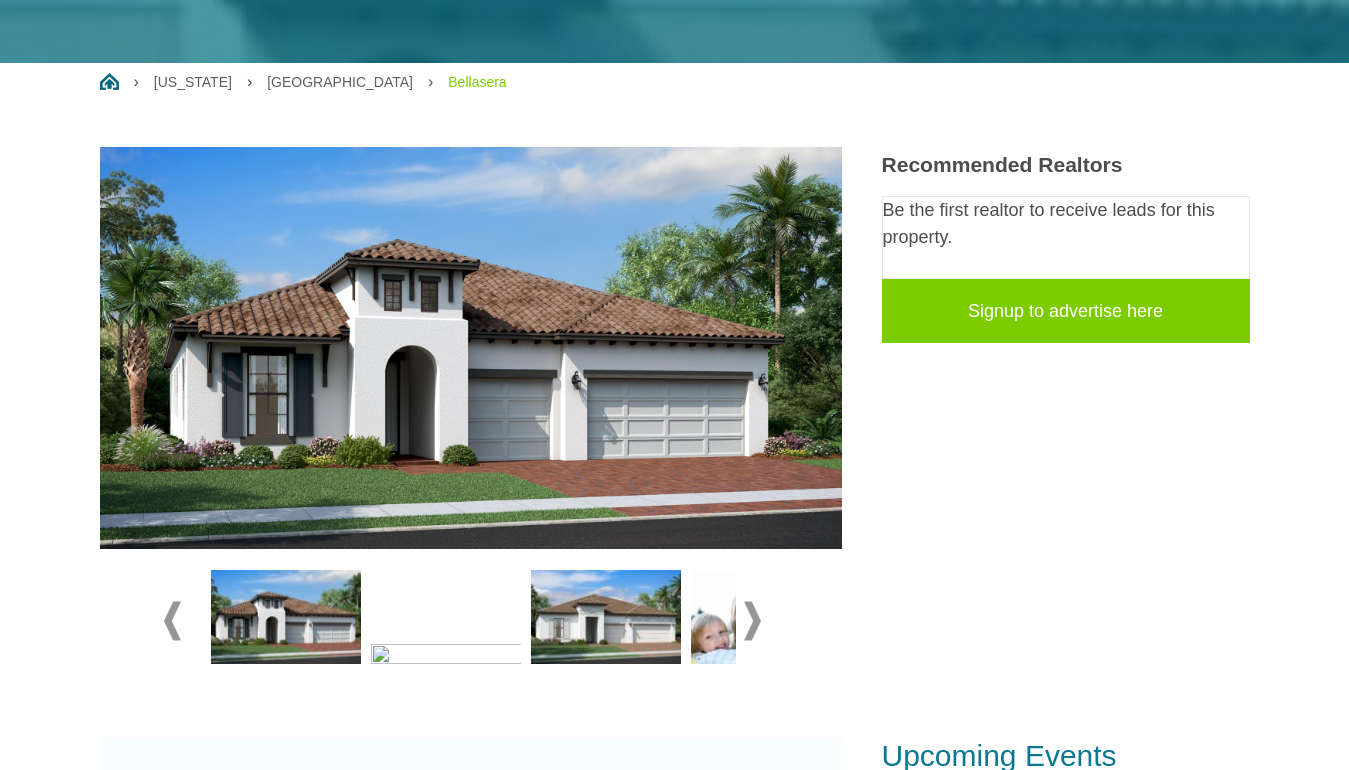 click at bounding box center [172, 621] 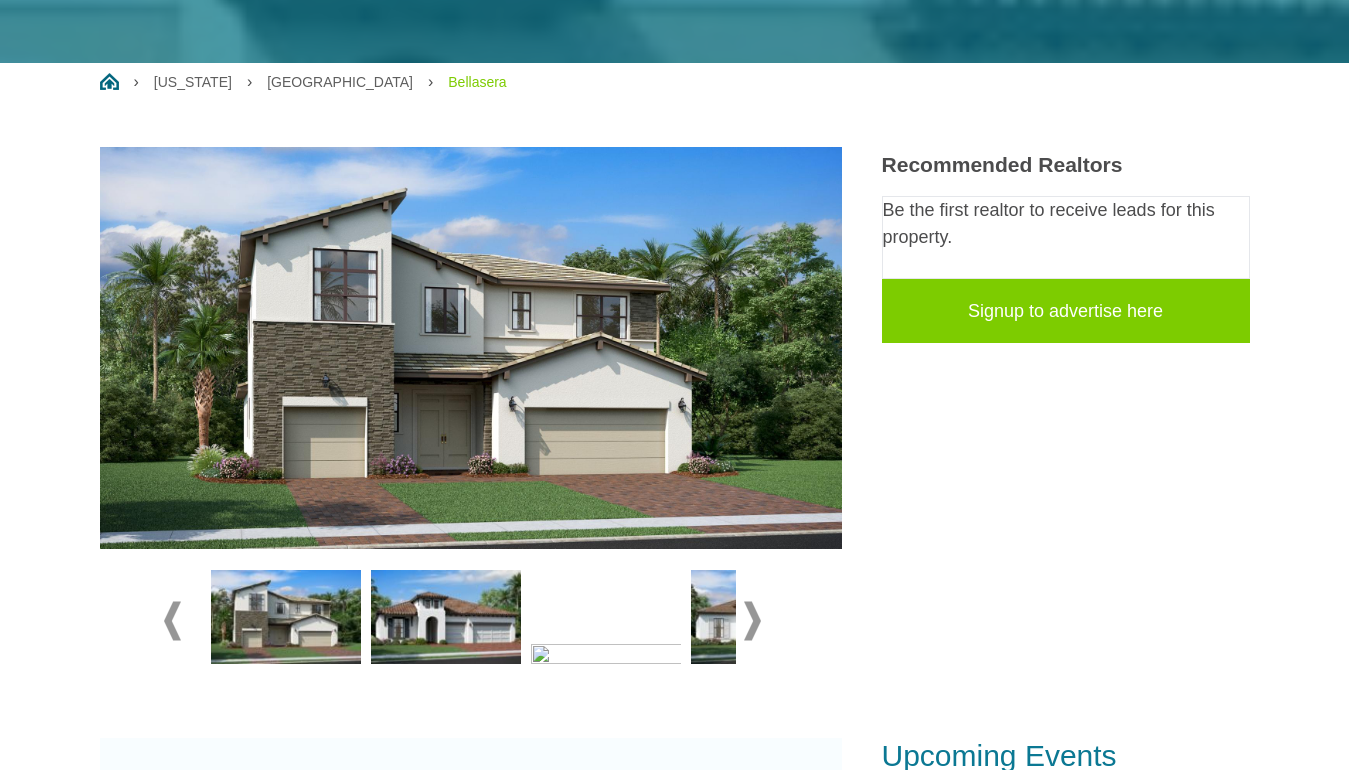 click at bounding box center (172, 621) 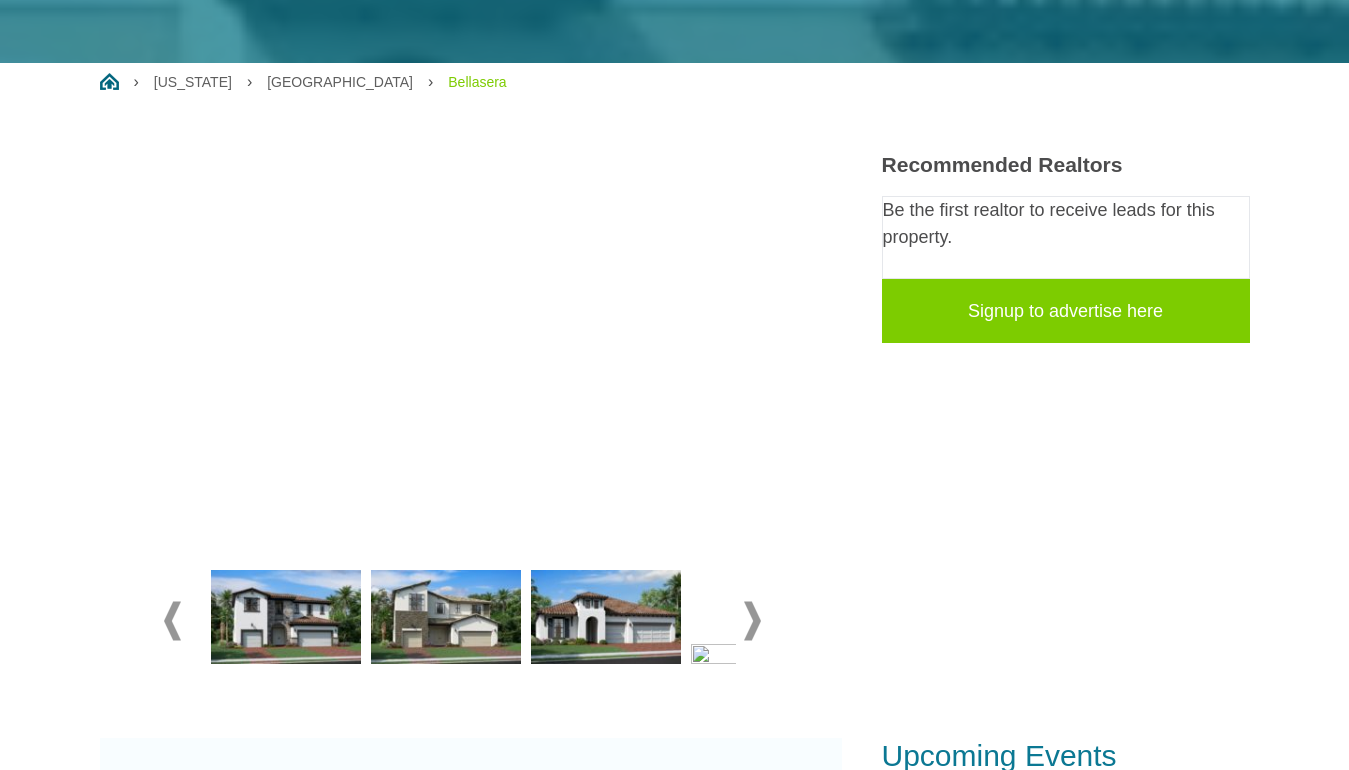 click at bounding box center [172, 621] 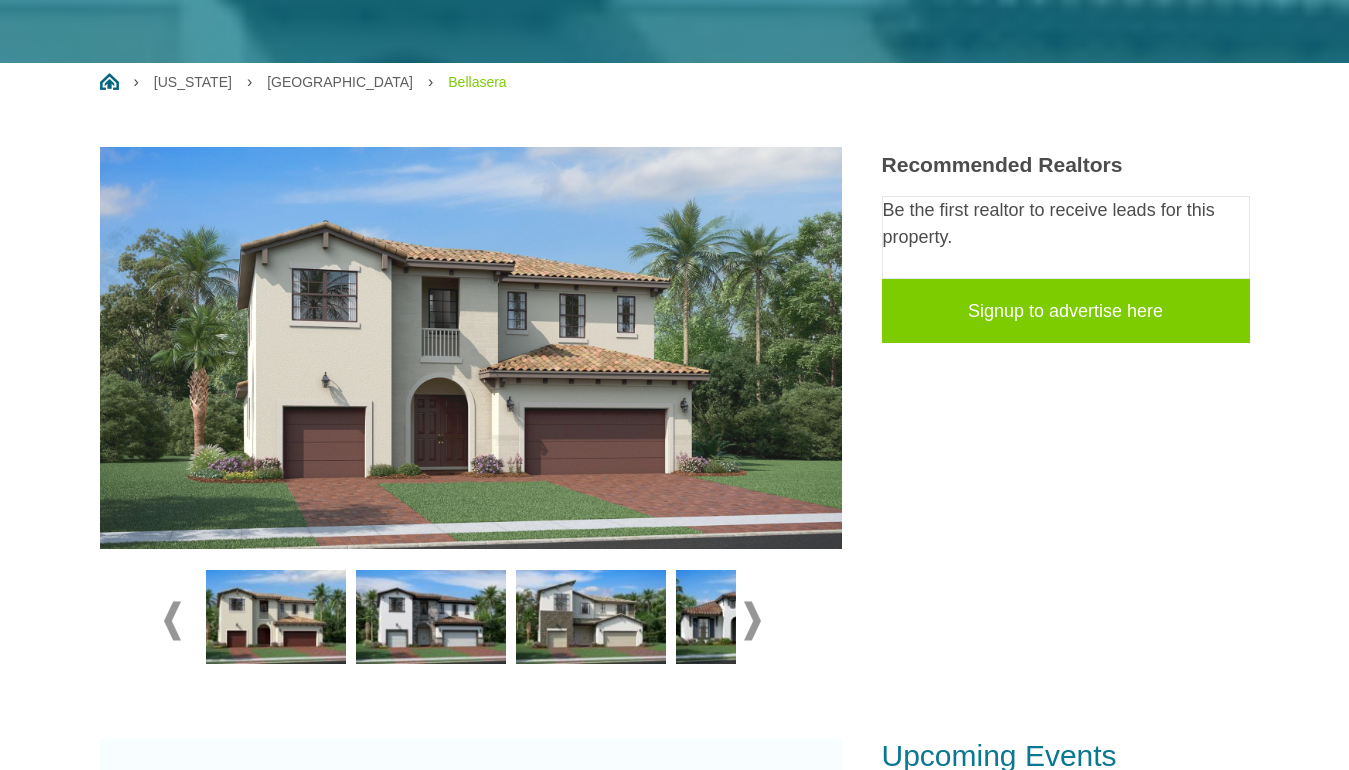 click at bounding box center (172, 621) 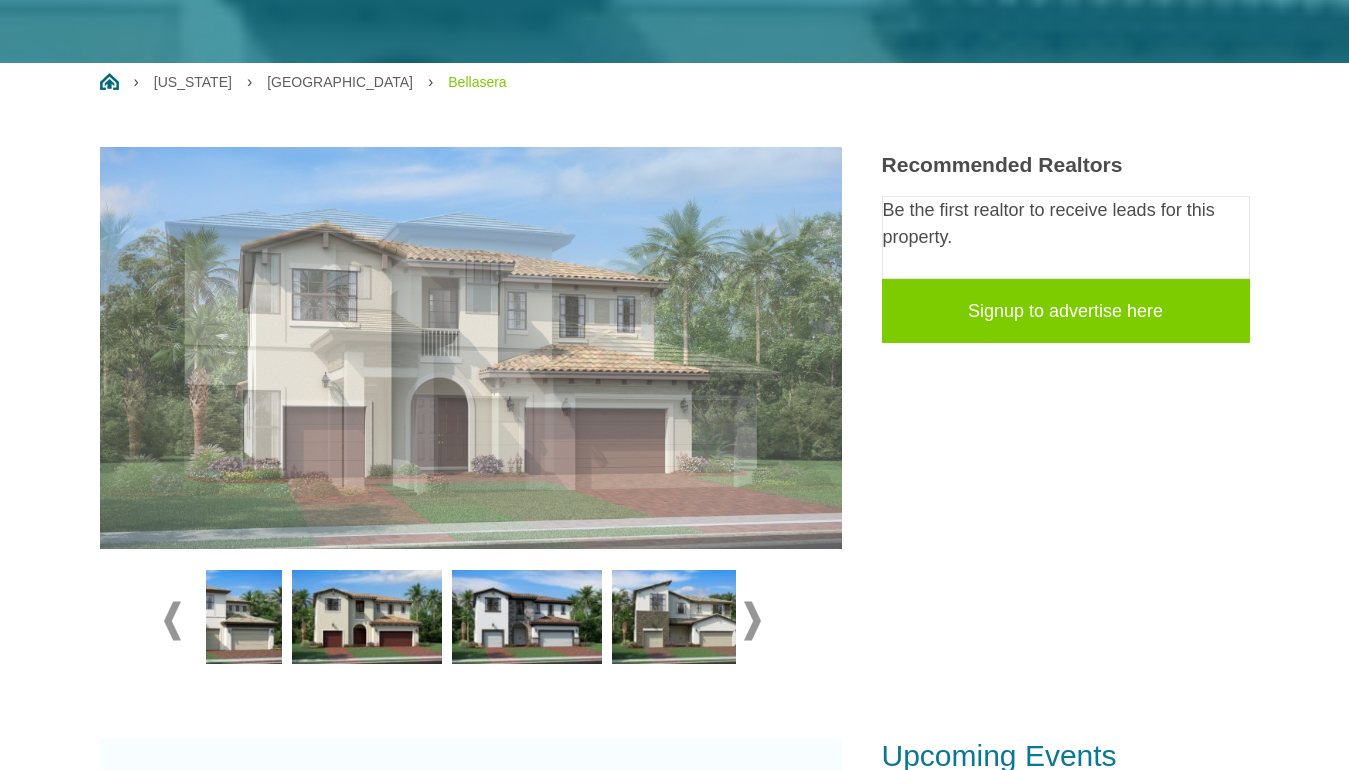 click at bounding box center (172, 621) 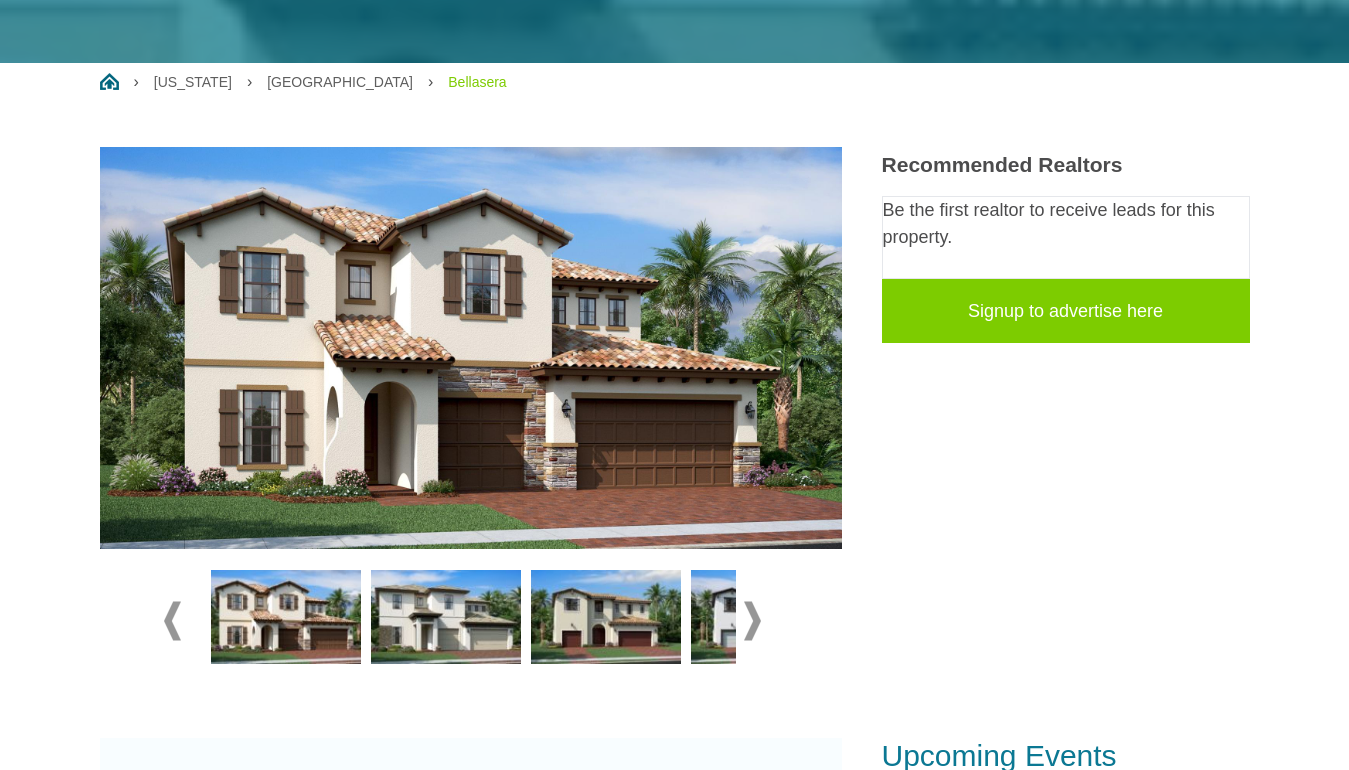 click at bounding box center (172, 621) 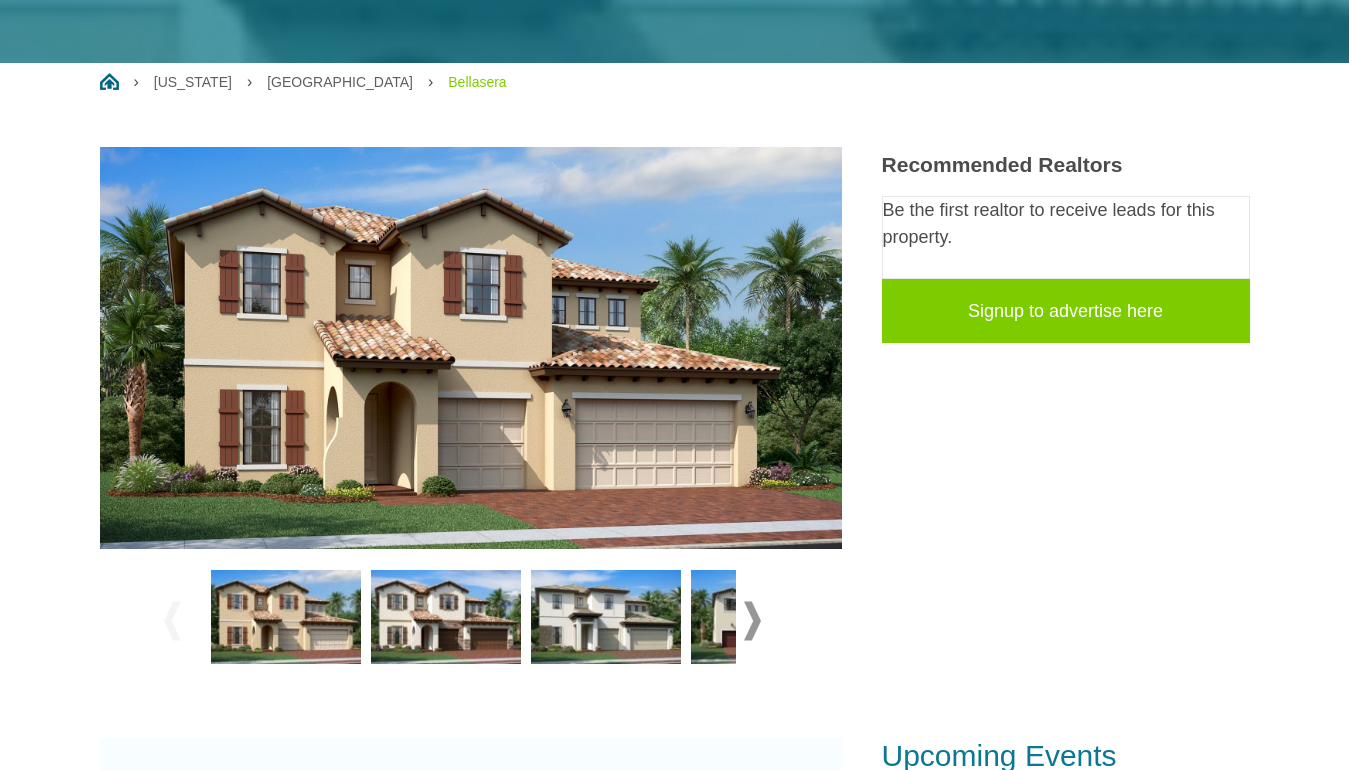 click at bounding box center (172, 621) 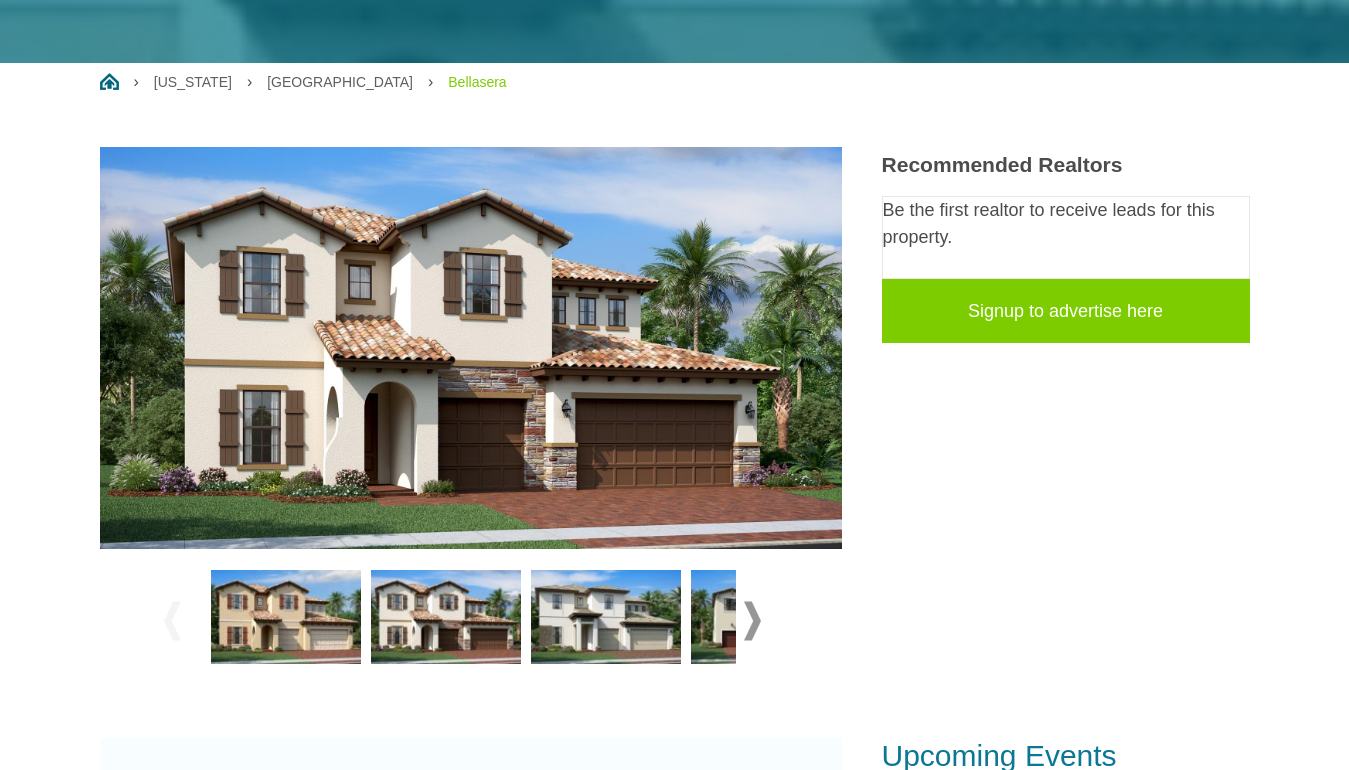 click at bounding box center [752, 621] 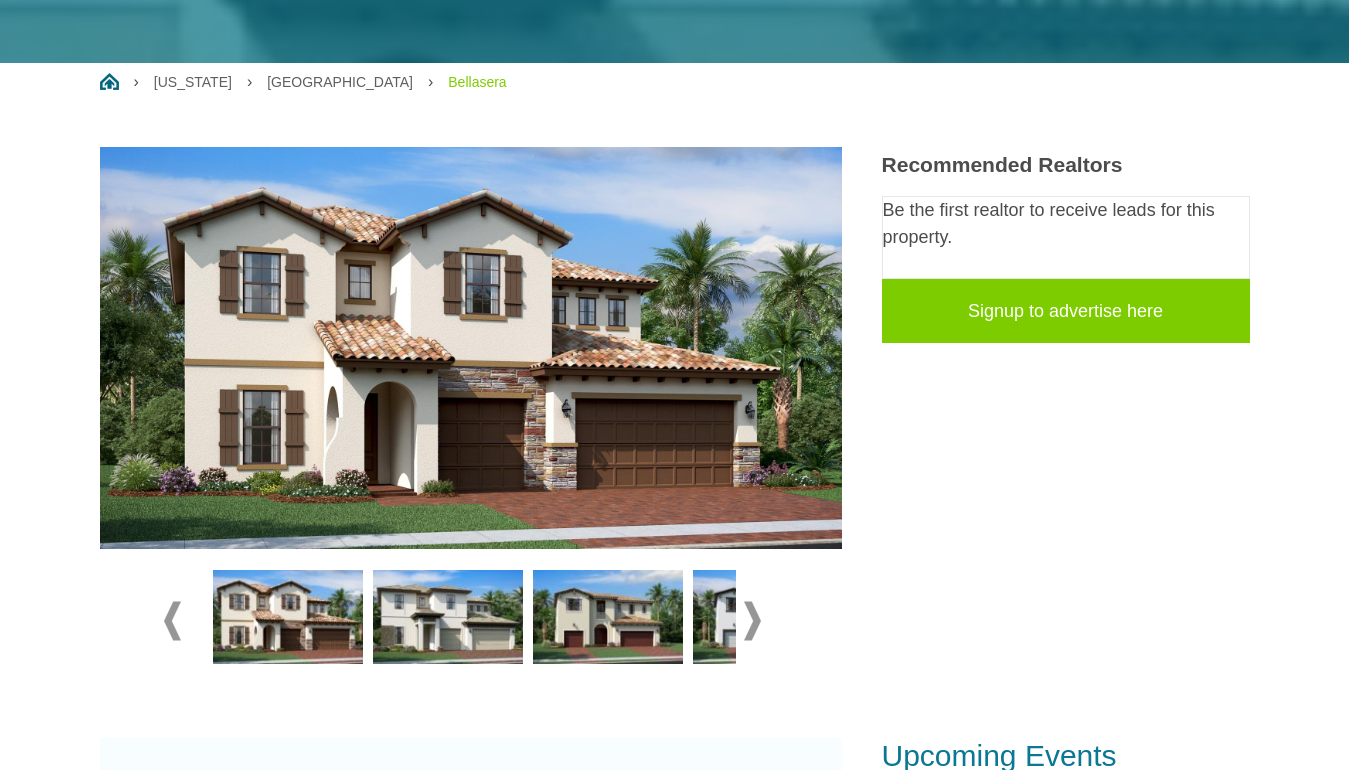 click at bounding box center (752, 621) 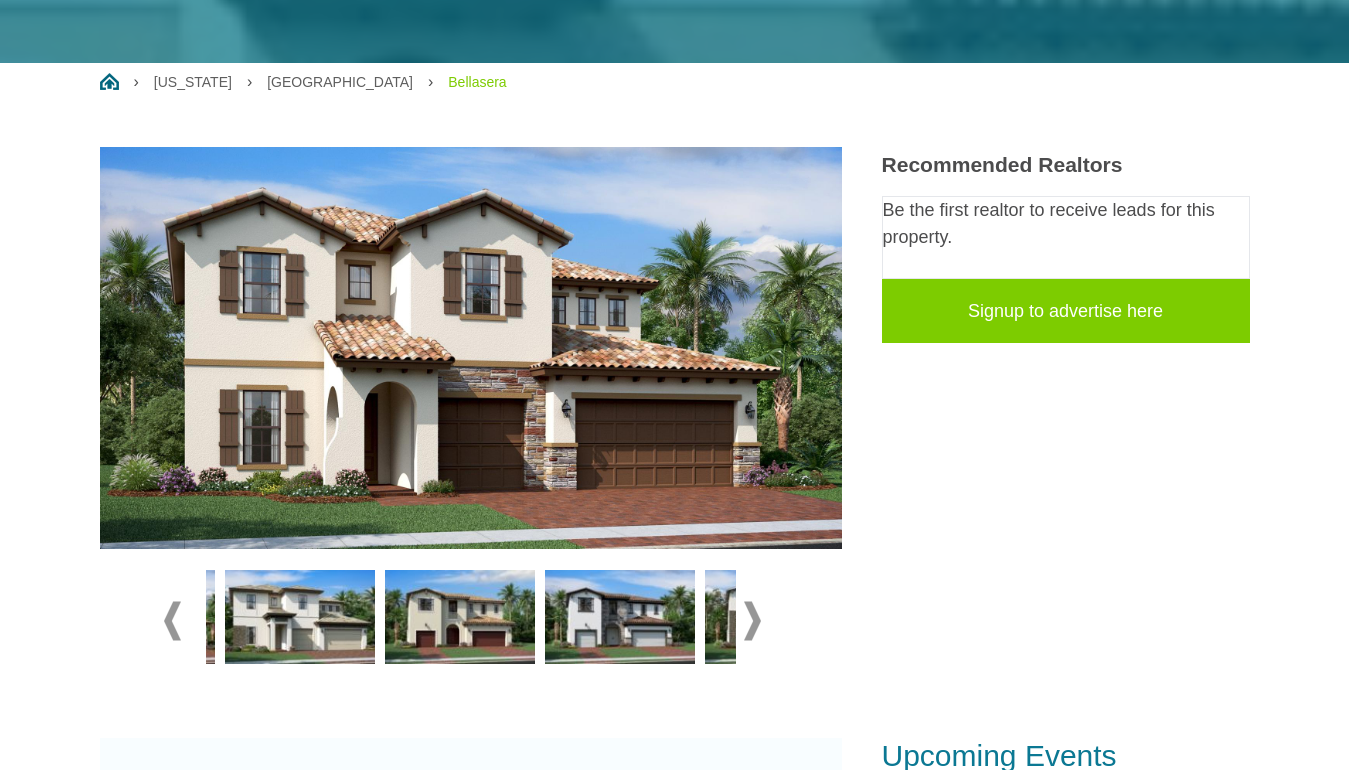 click at bounding box center (752, 621) 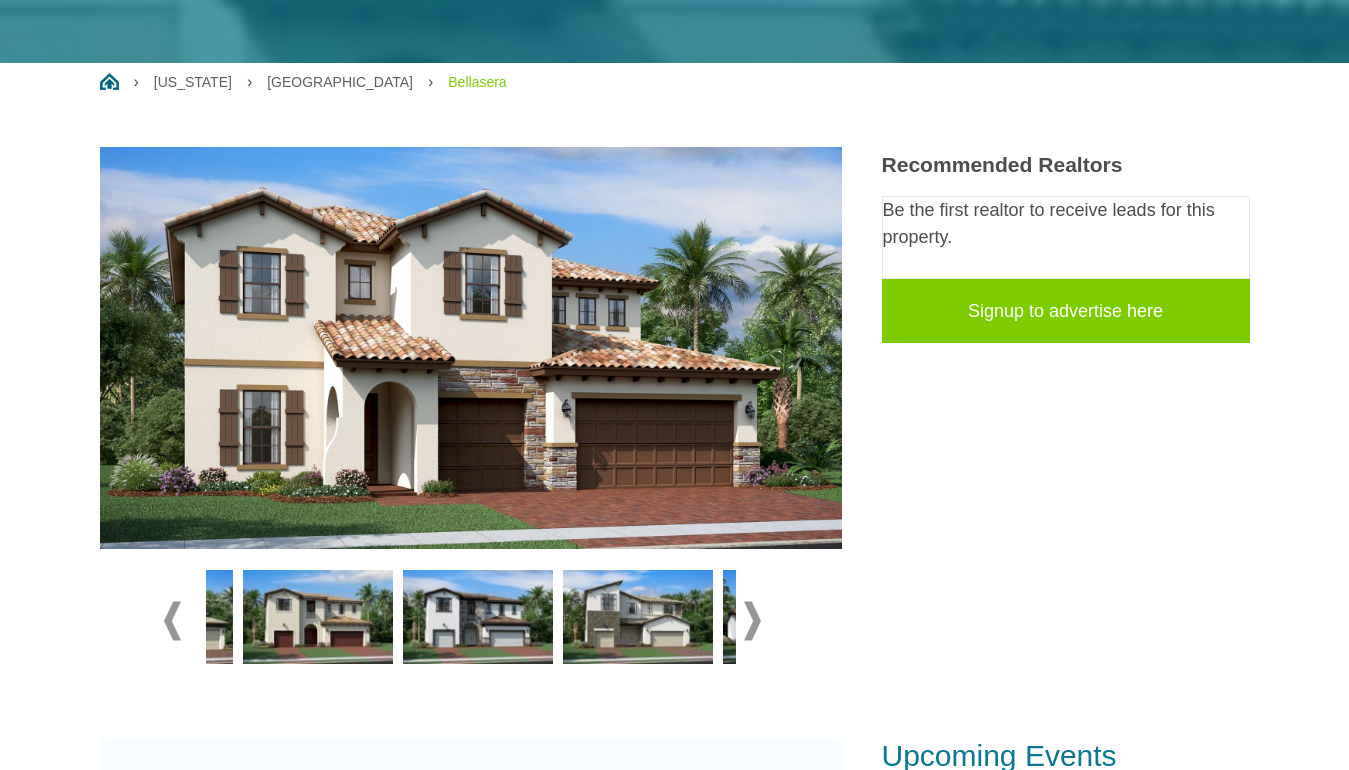 click at bounding box center (752, 621) 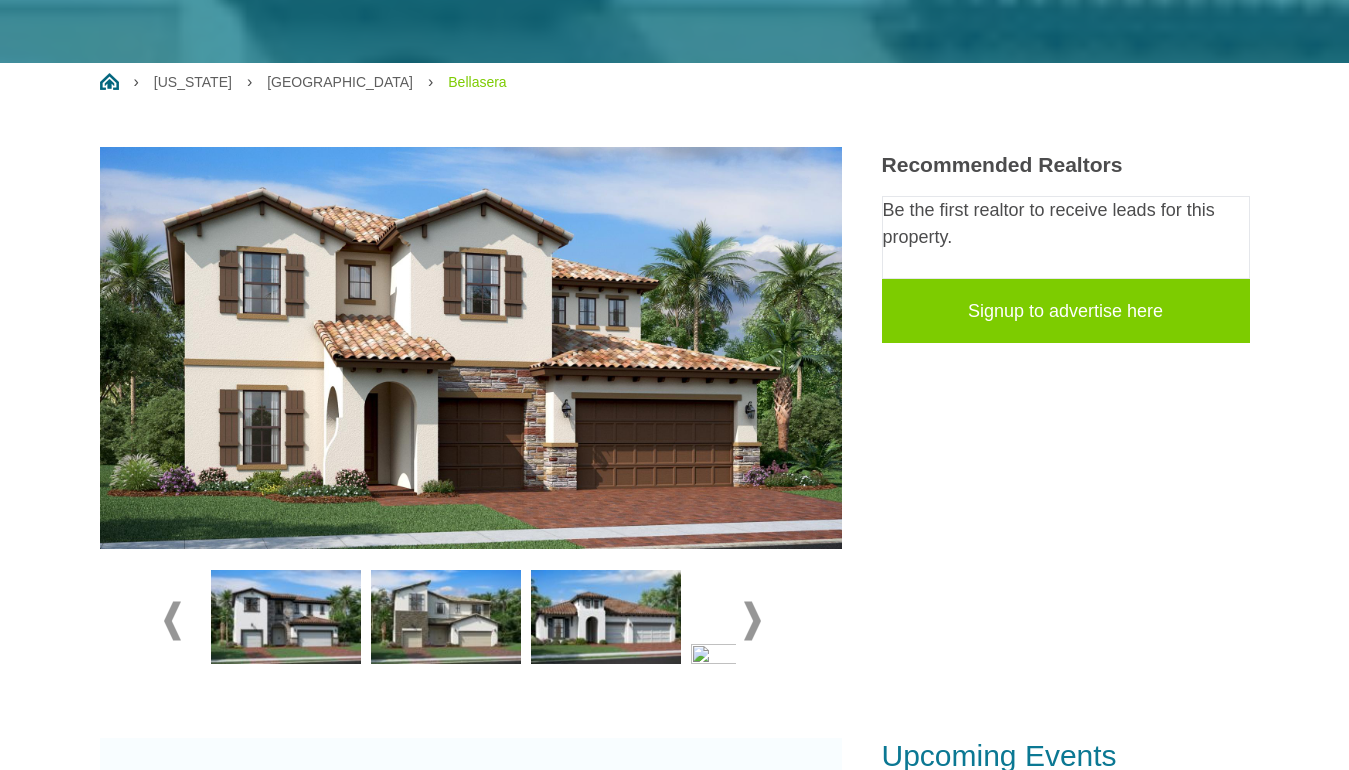 click at bounding box center [752, 621] 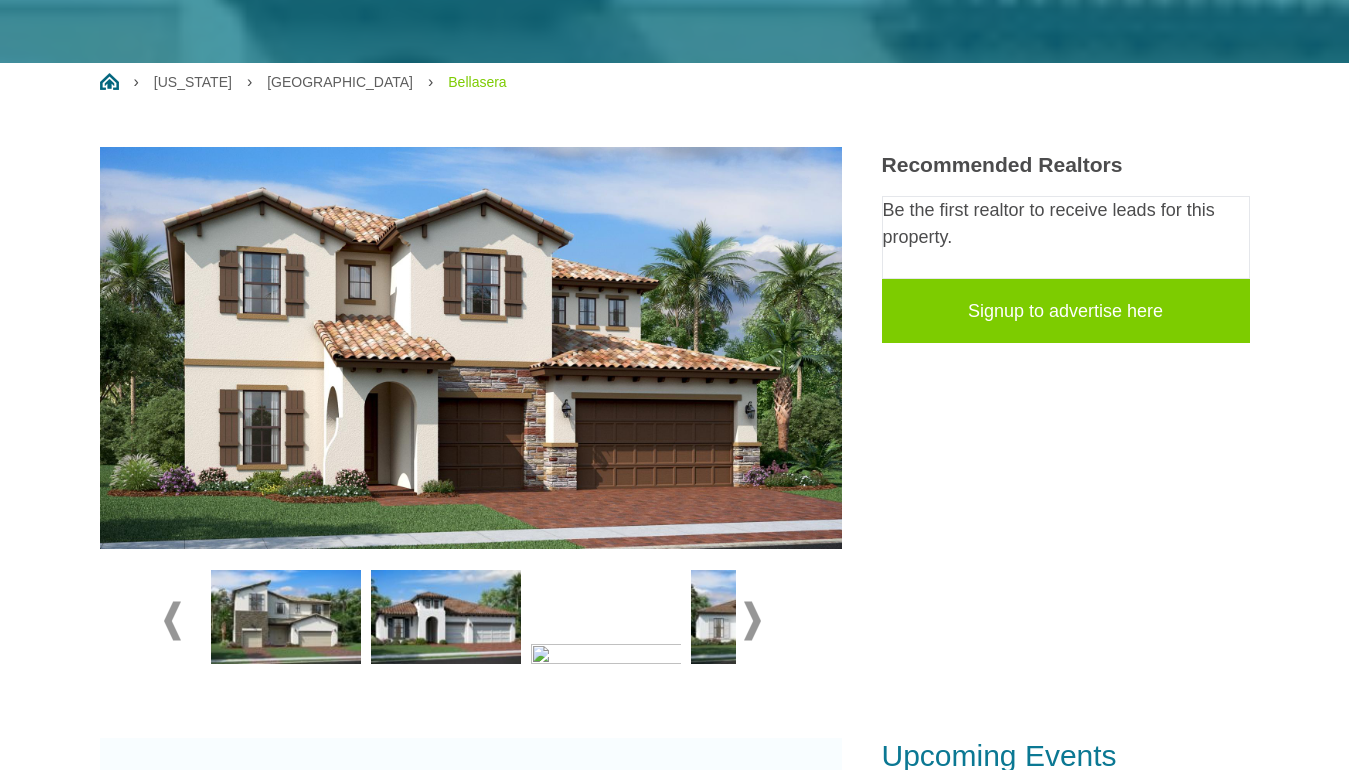click at bounding box center (752, 621) 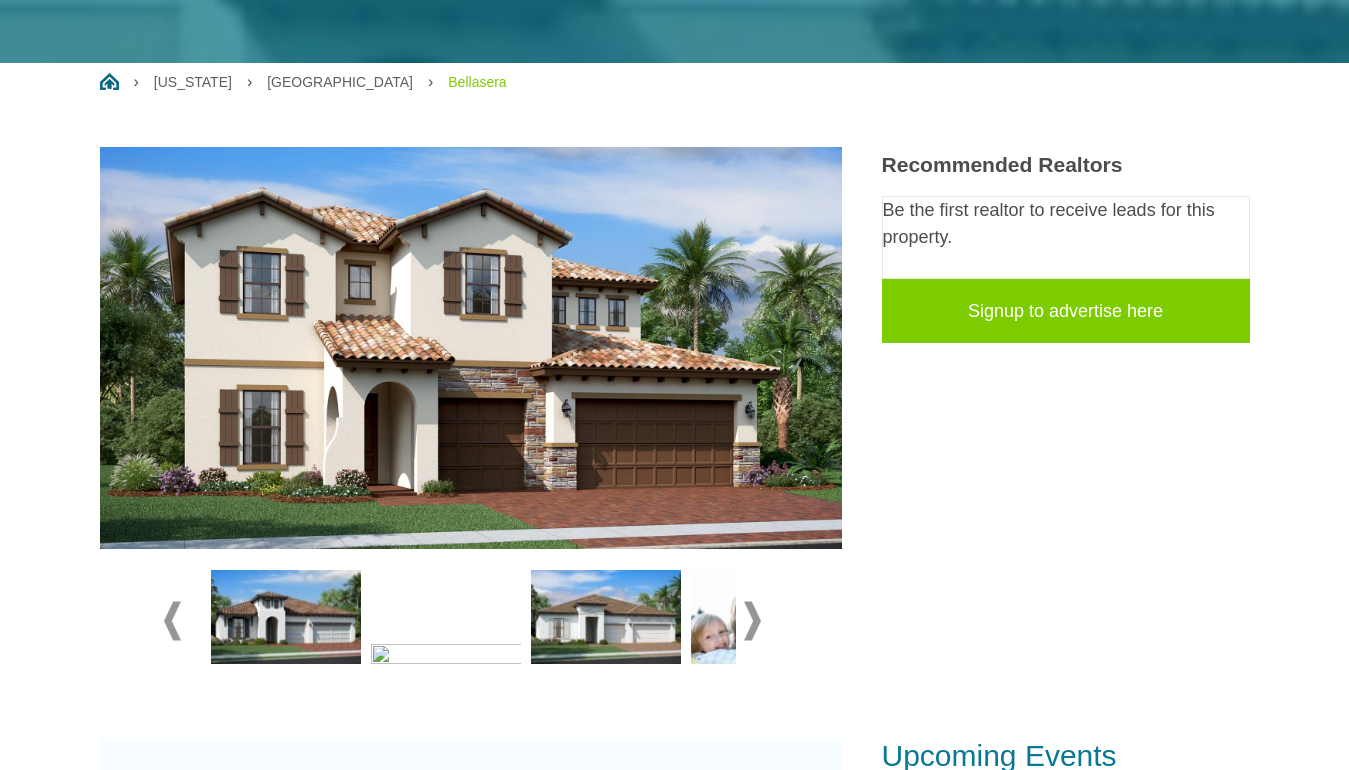 click at bounding box center [752, 621] 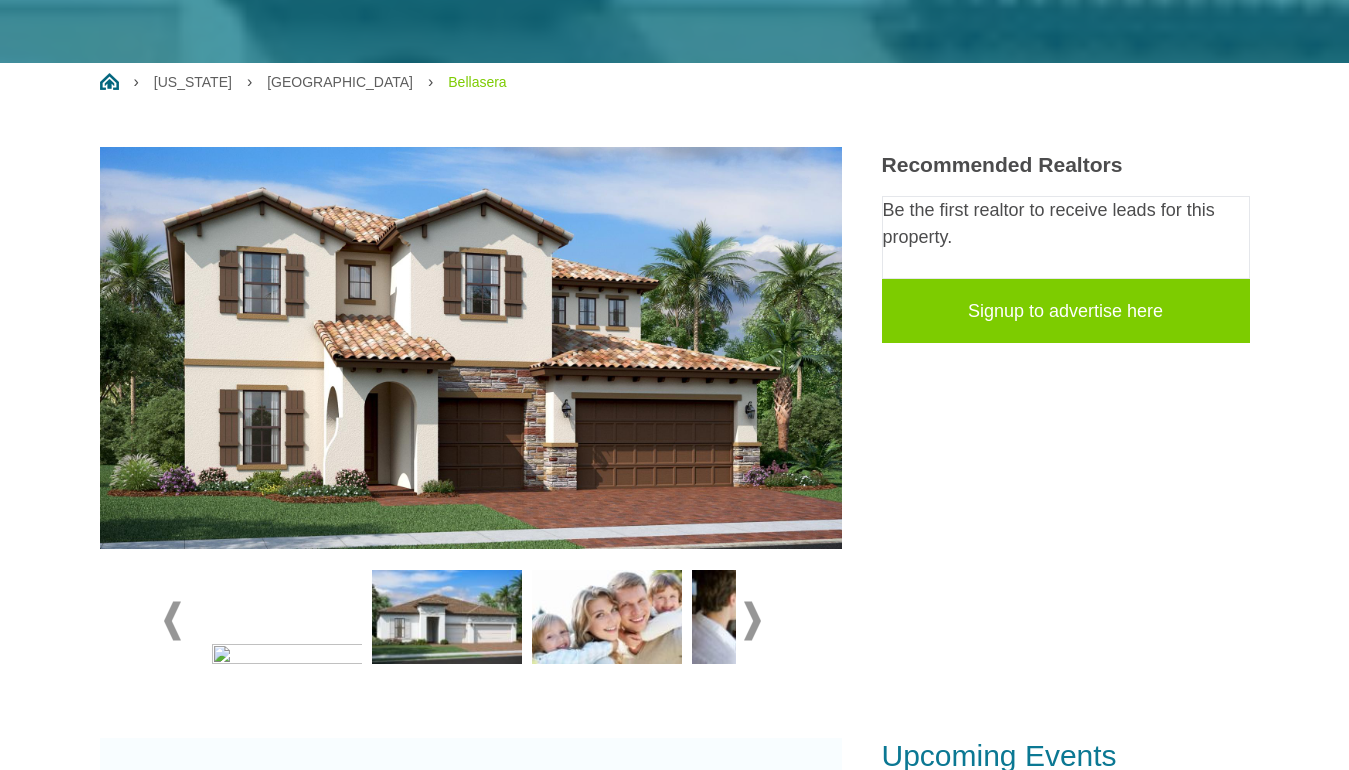 click at bounding box center (752, 621) 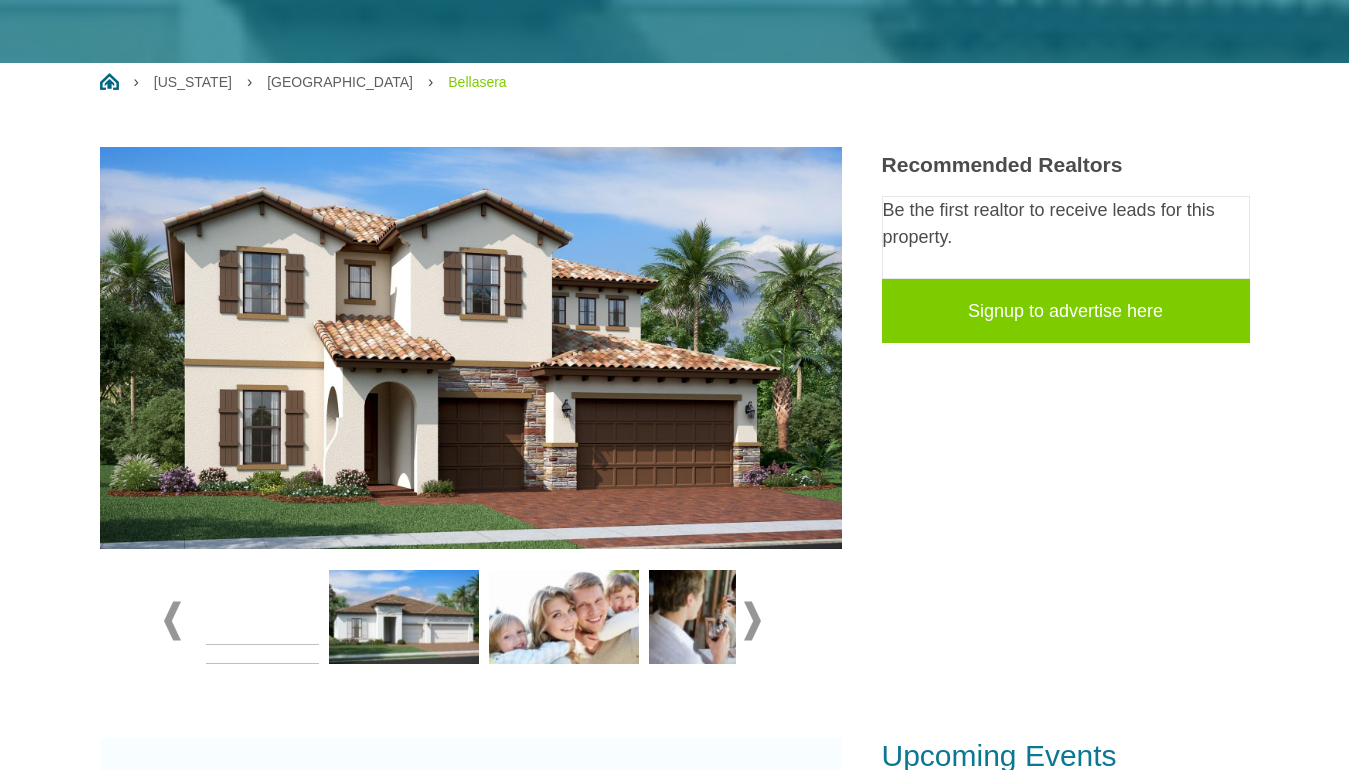 click at bounding box center (752, 621) 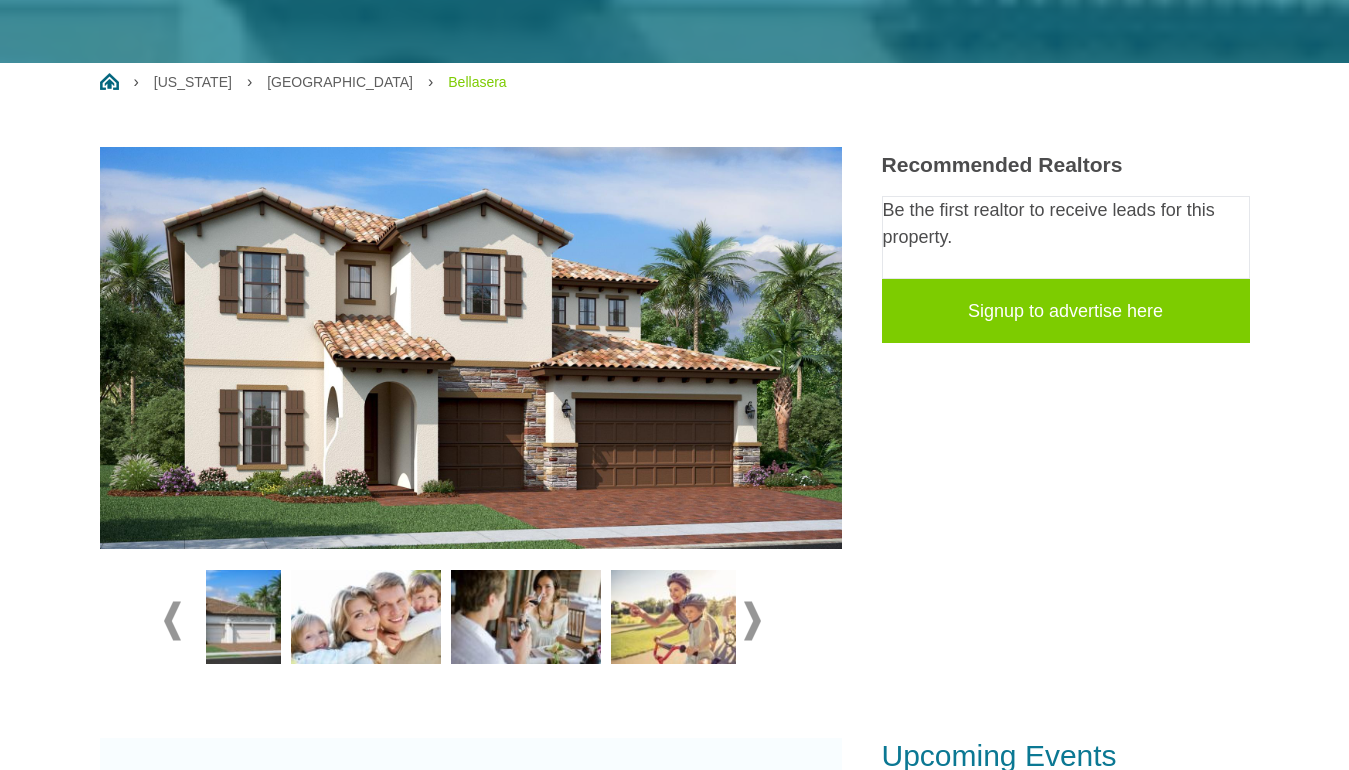 click at bounding box center [752, 621] 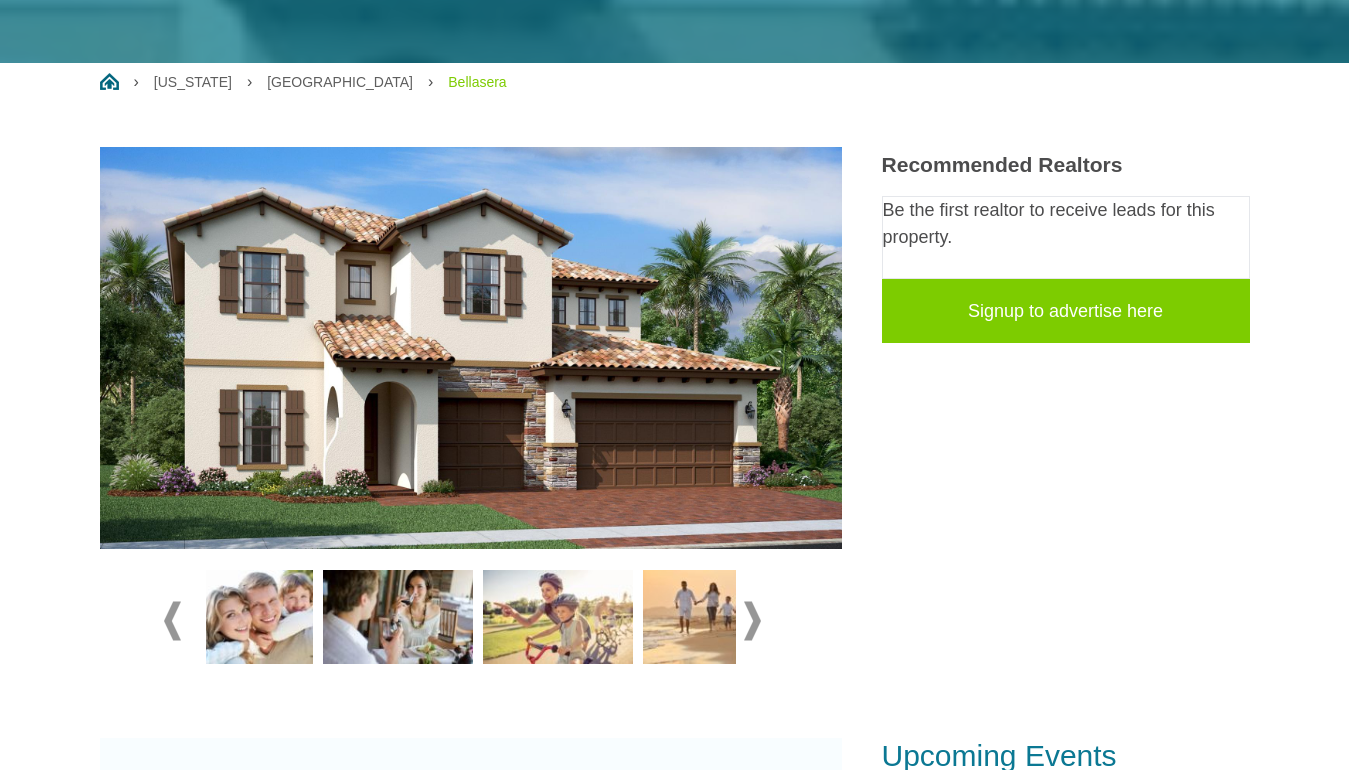 click at bounding box center [752, 621] 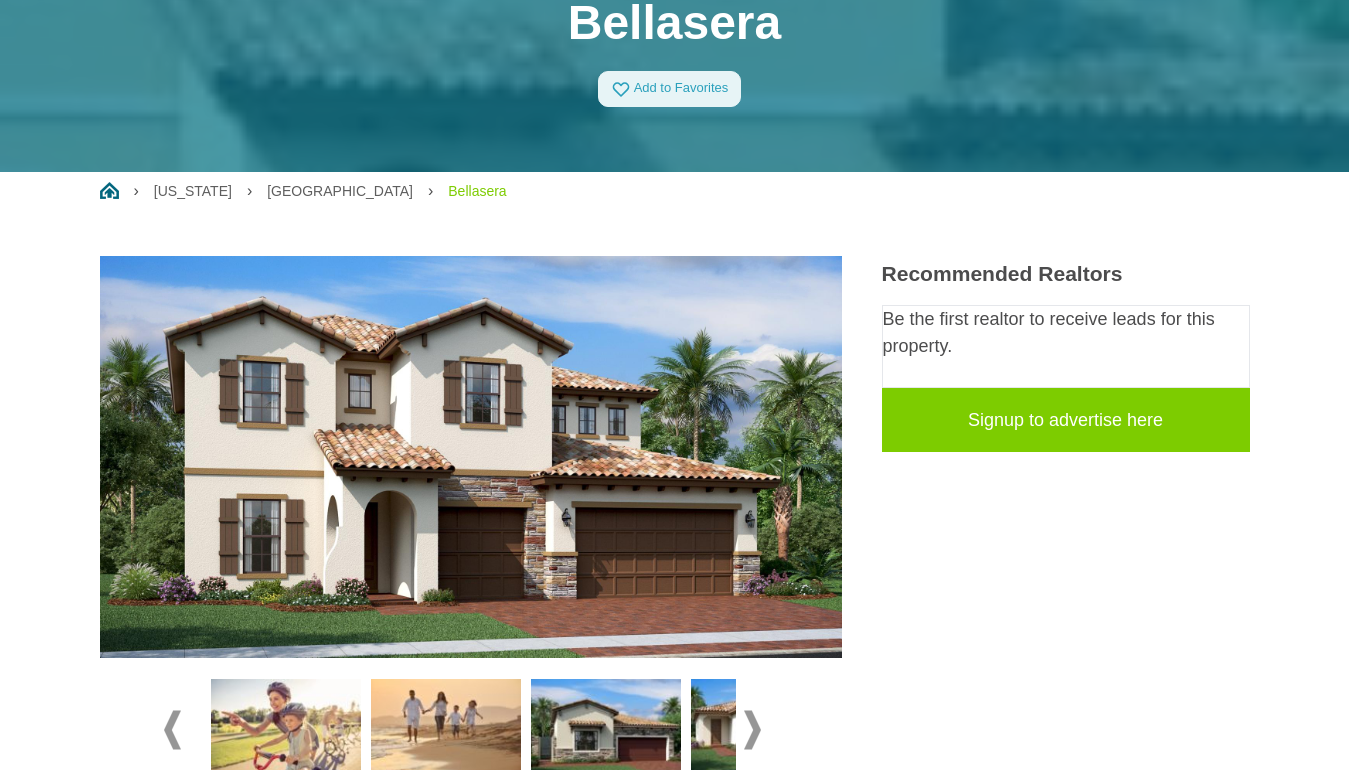scroll, scrollTop: 0, scrollLeft: 0, axis: both 